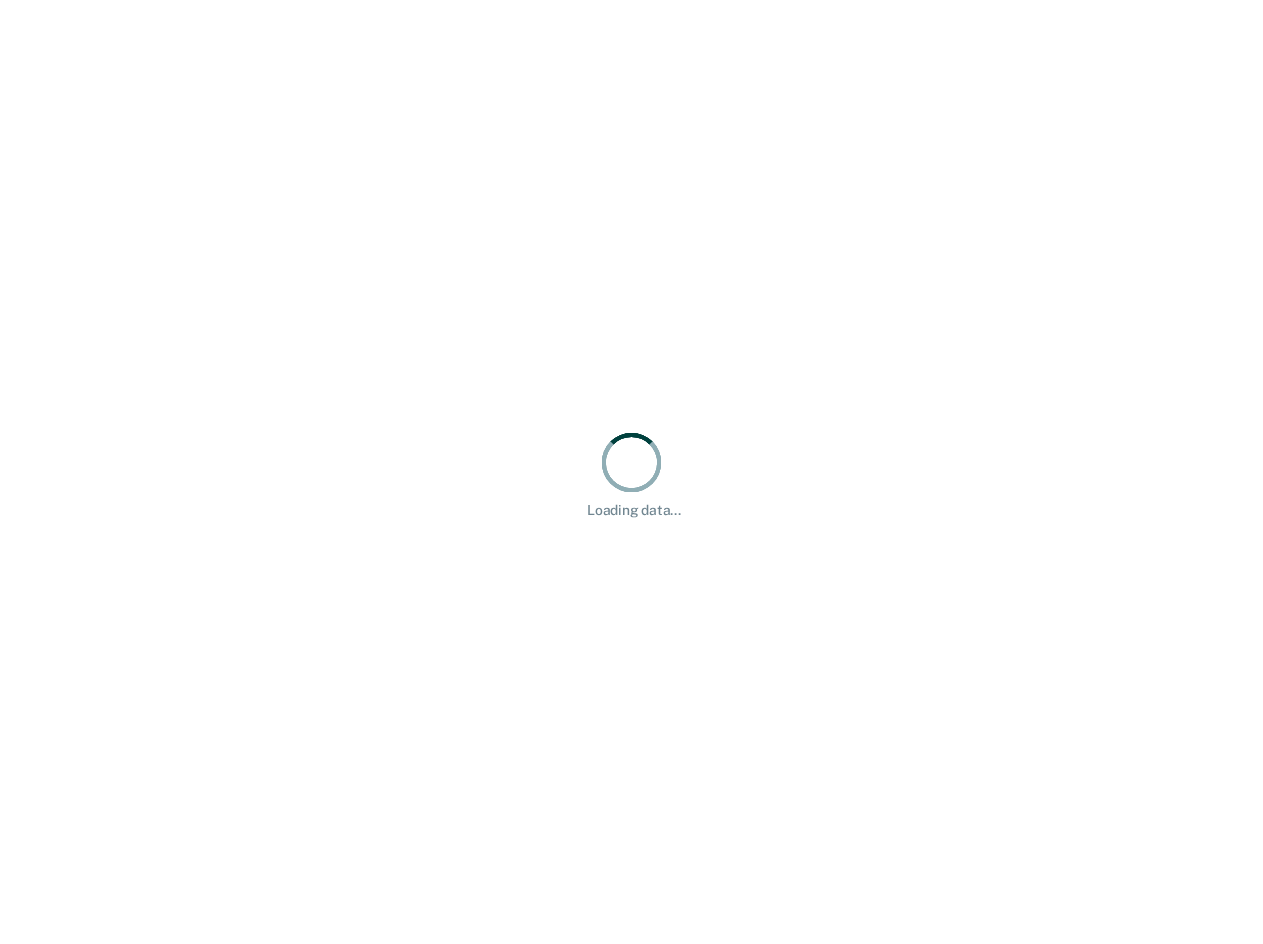 scroll, scrollTop: 0, scrollLeft: 0, axis: both 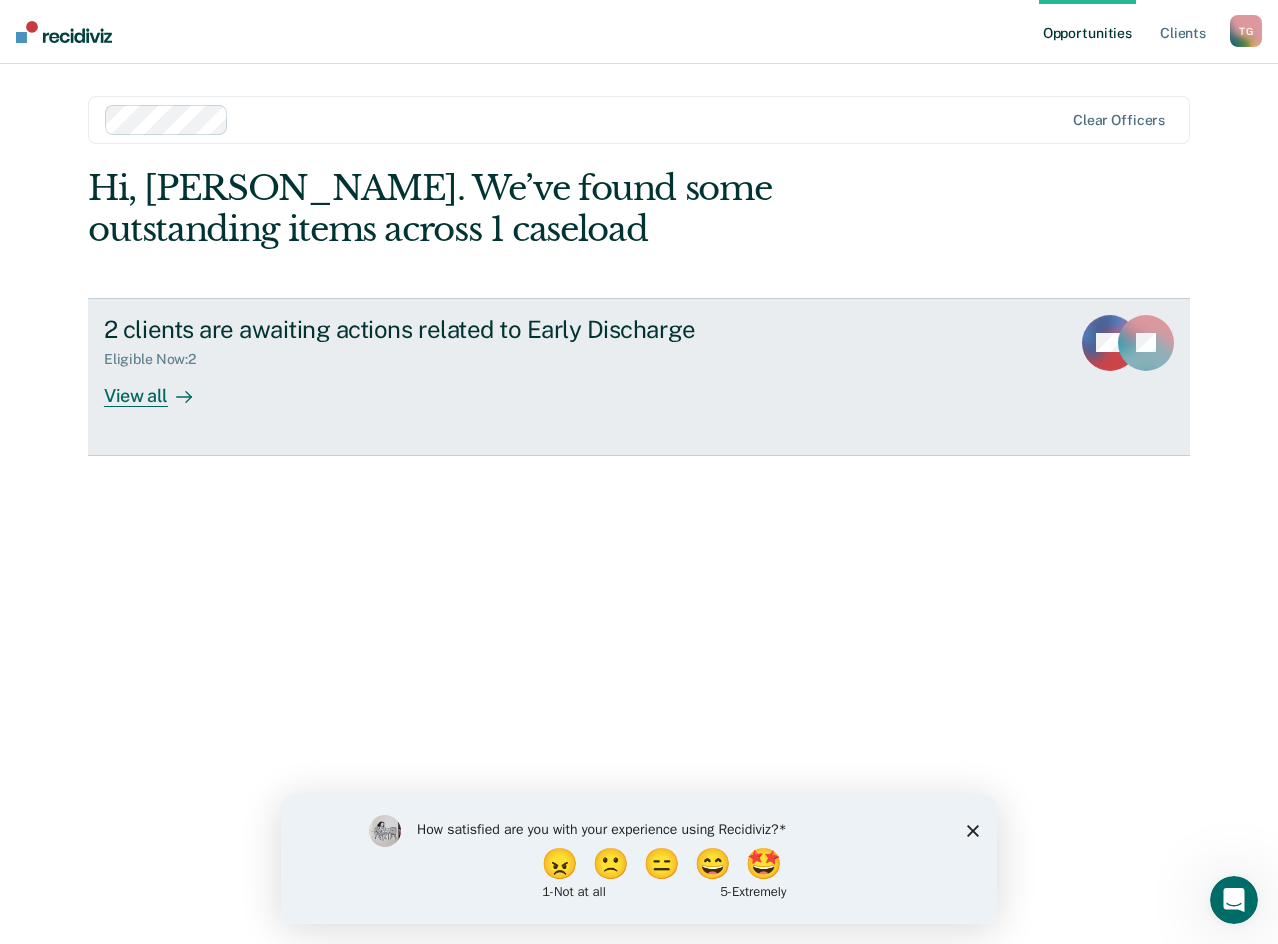 click 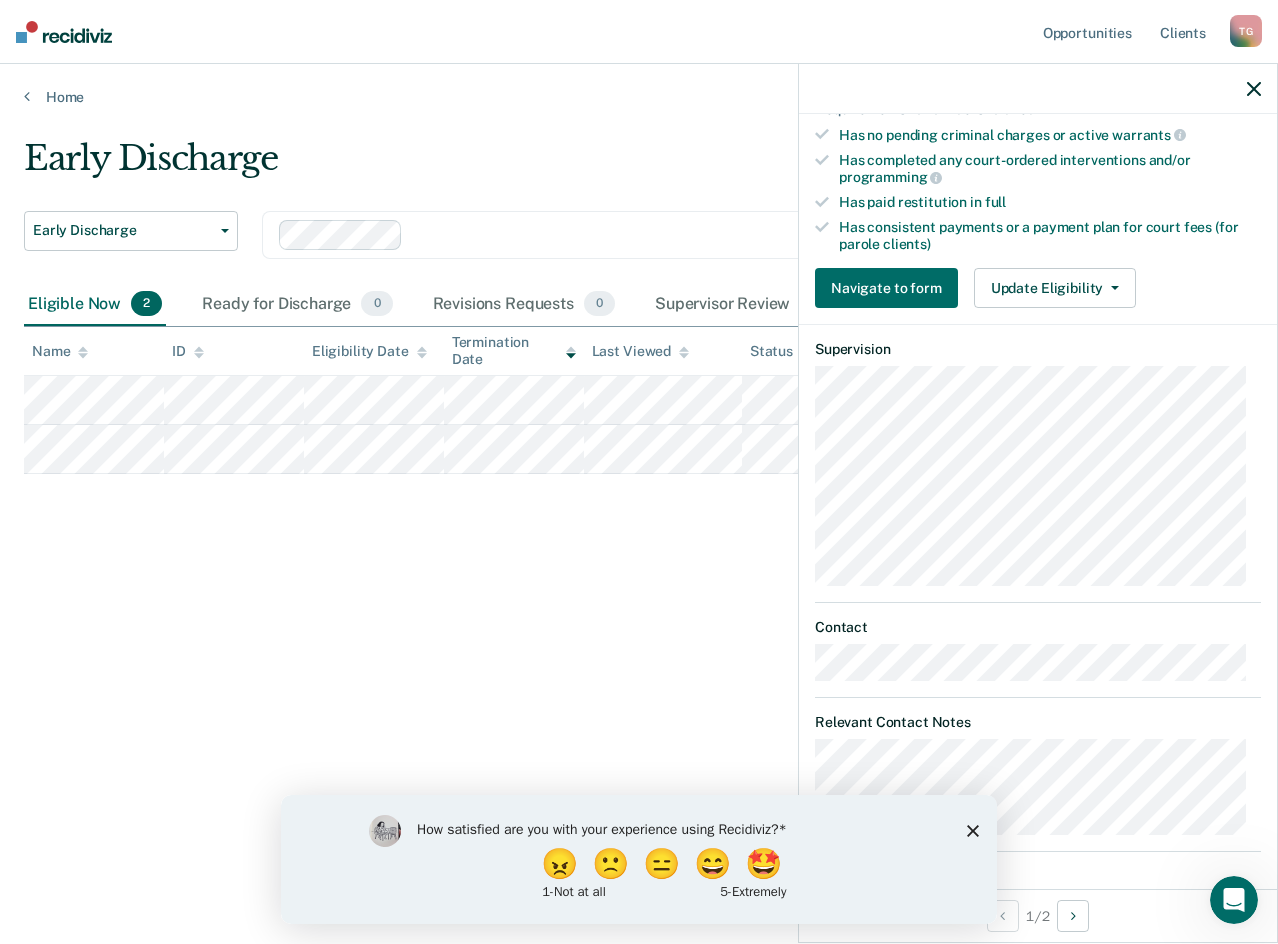 scroll, scrollTop: 606, scrollLeft: 0, axis: vertical 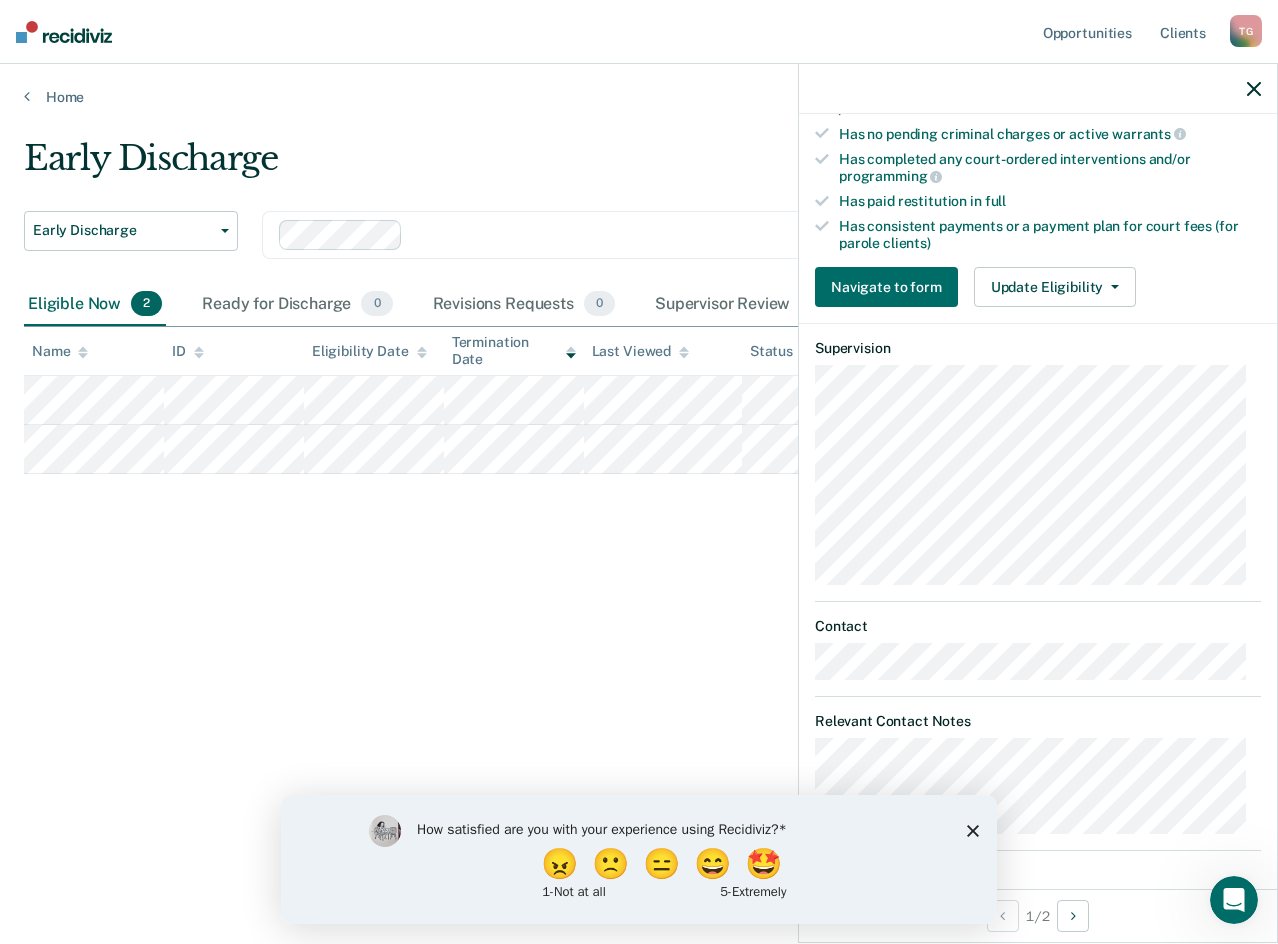 click on "Early Discharge   Early Discharge Early Discharge Clear   officers Eligible Now 2 Ready for Discharge 0 Revisions Requests 0 Supervisor Review 0 Forms Submitted 0 Snoozed 0
To pick up a draggable item, press the space bar.
While dragging, use the arrow keys to move the item.
Press space again to drop the item in its new position, or press escape to cancel.
Name ID Eligibility Date Termination Date Last Viewed Status Assigned to" at bounding box center (639, 466) 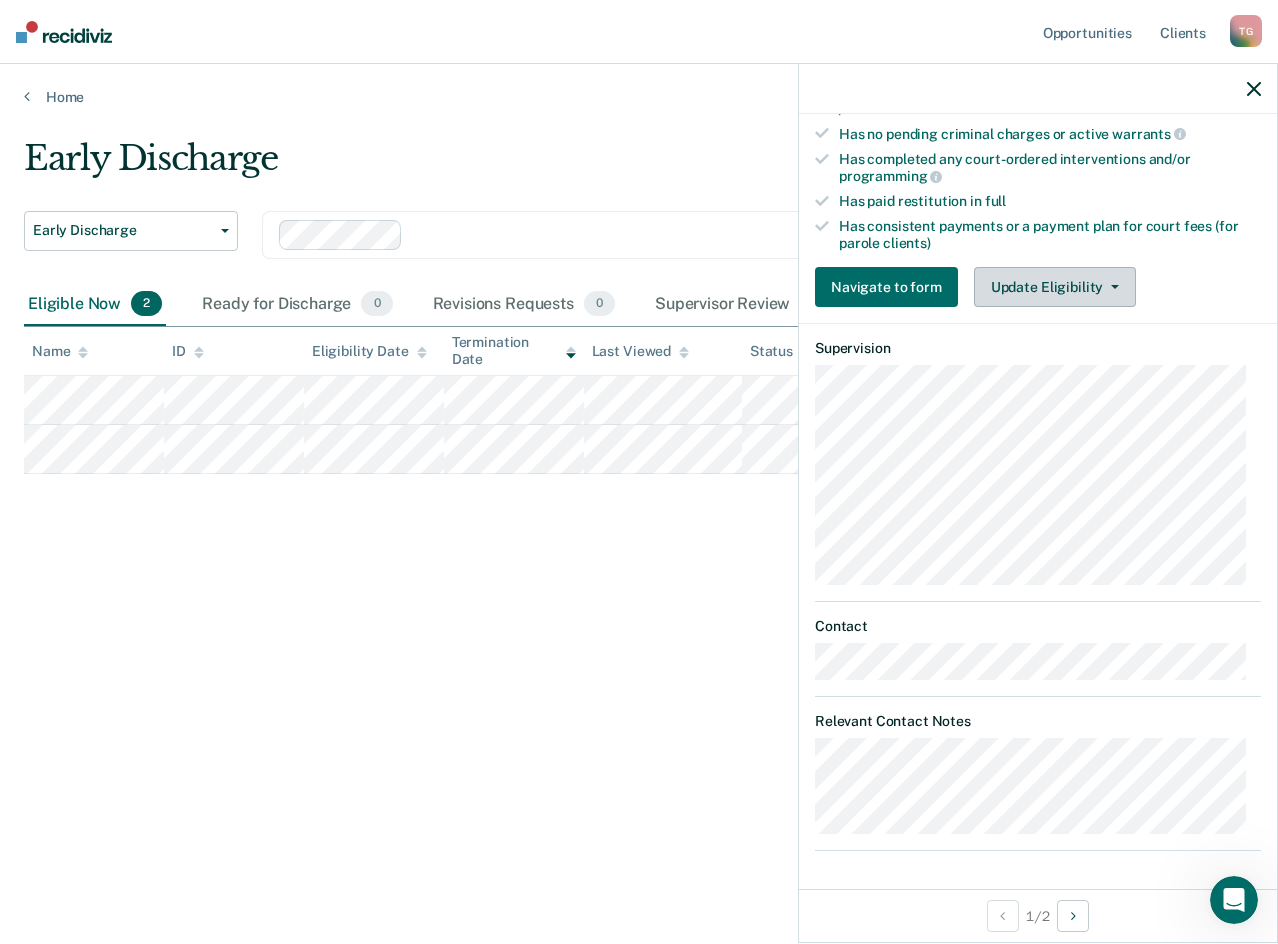 click on "Update Eligibility" at bounding box center [1055, 287] 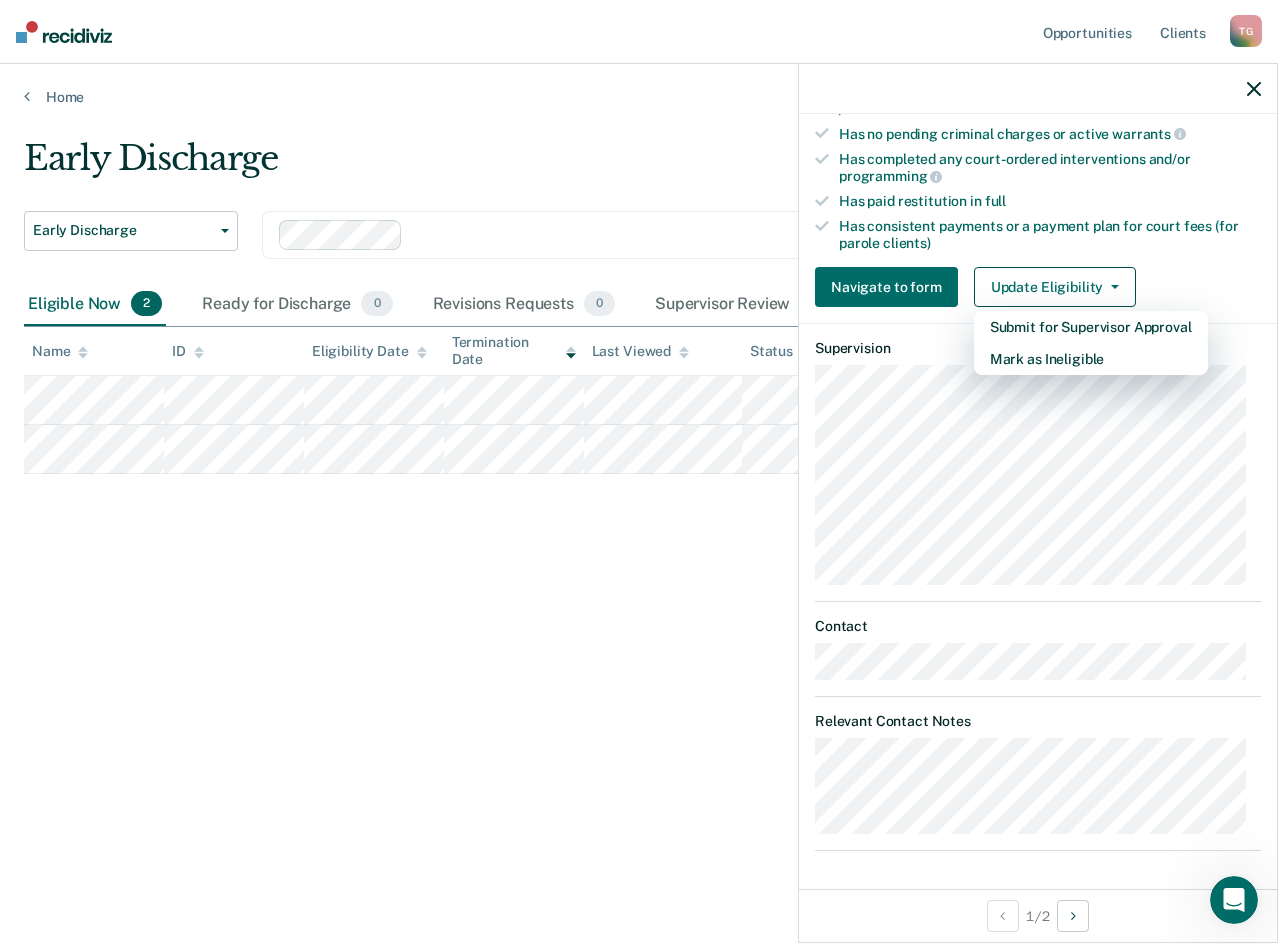 click on "Early Discharge   Early Discharge Early Discharge Clear   officers Eligible Now 2 Ready for Discharge 0 Revisions Requests 0 Supervisor Review 0 Forms Submitted 0 Snoozed 0
To pick up a draggable item, press the space bar.
While dragging, use the arrow keys to move the item.
Press space again to drop the item in its new position, or press escape to cancel.
Name ID Eligibility Date Termination Date Last Viewed Status Assigned to" at bounding box center (639, 466) 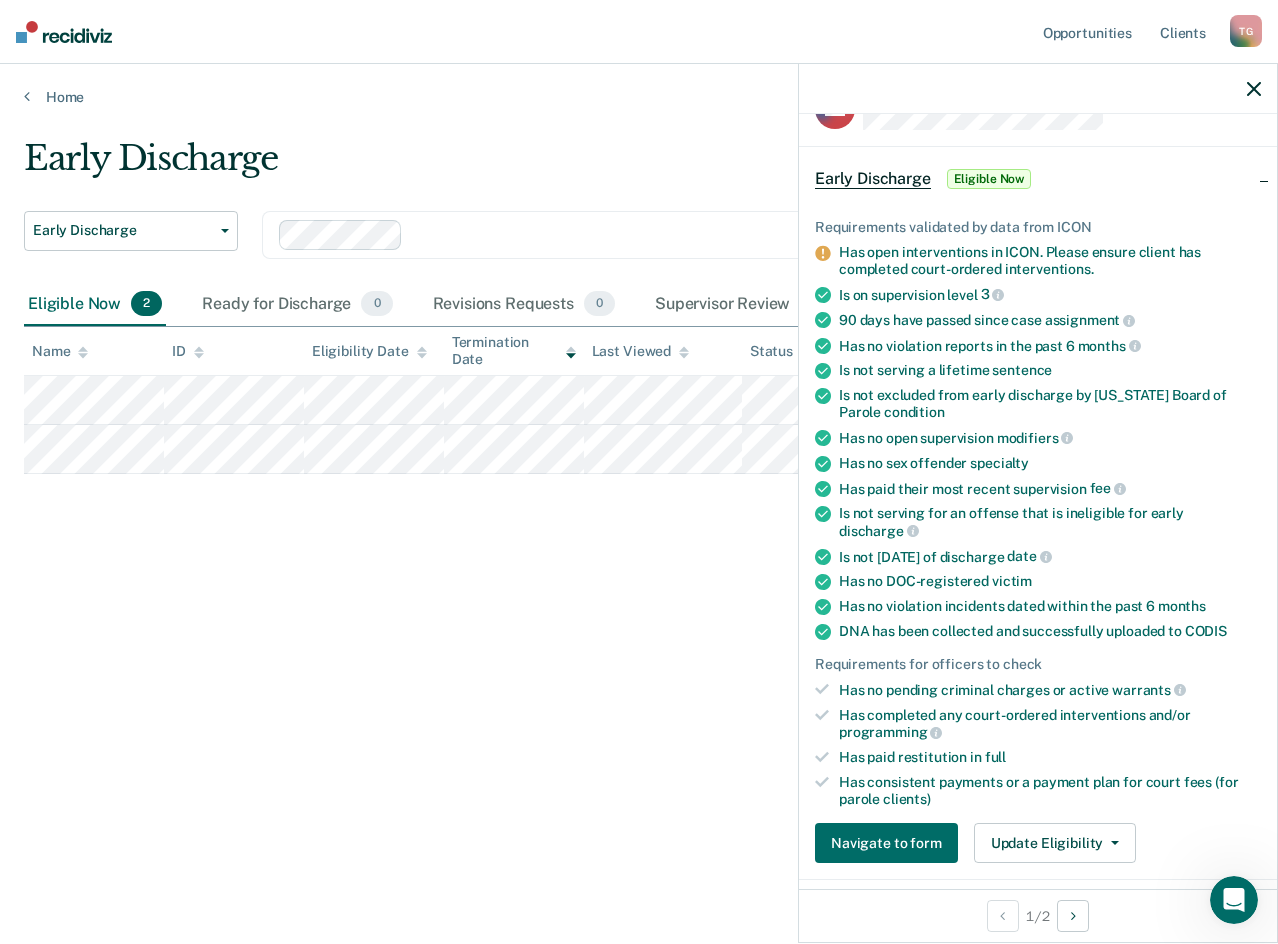 scroll, scrollTop: 0, scrollLeft: 0, axis: both 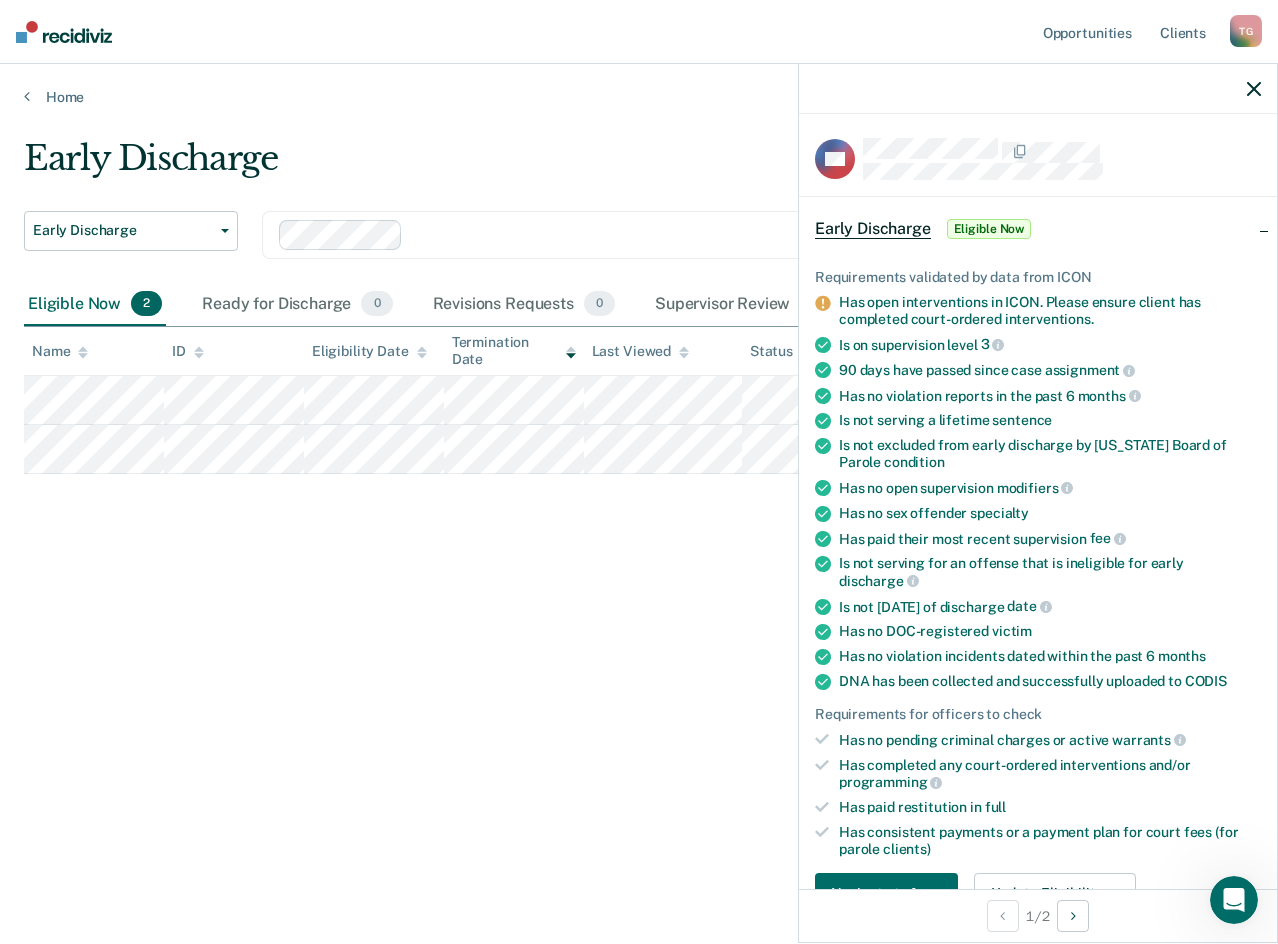 click at bounding box center (1038, 89) 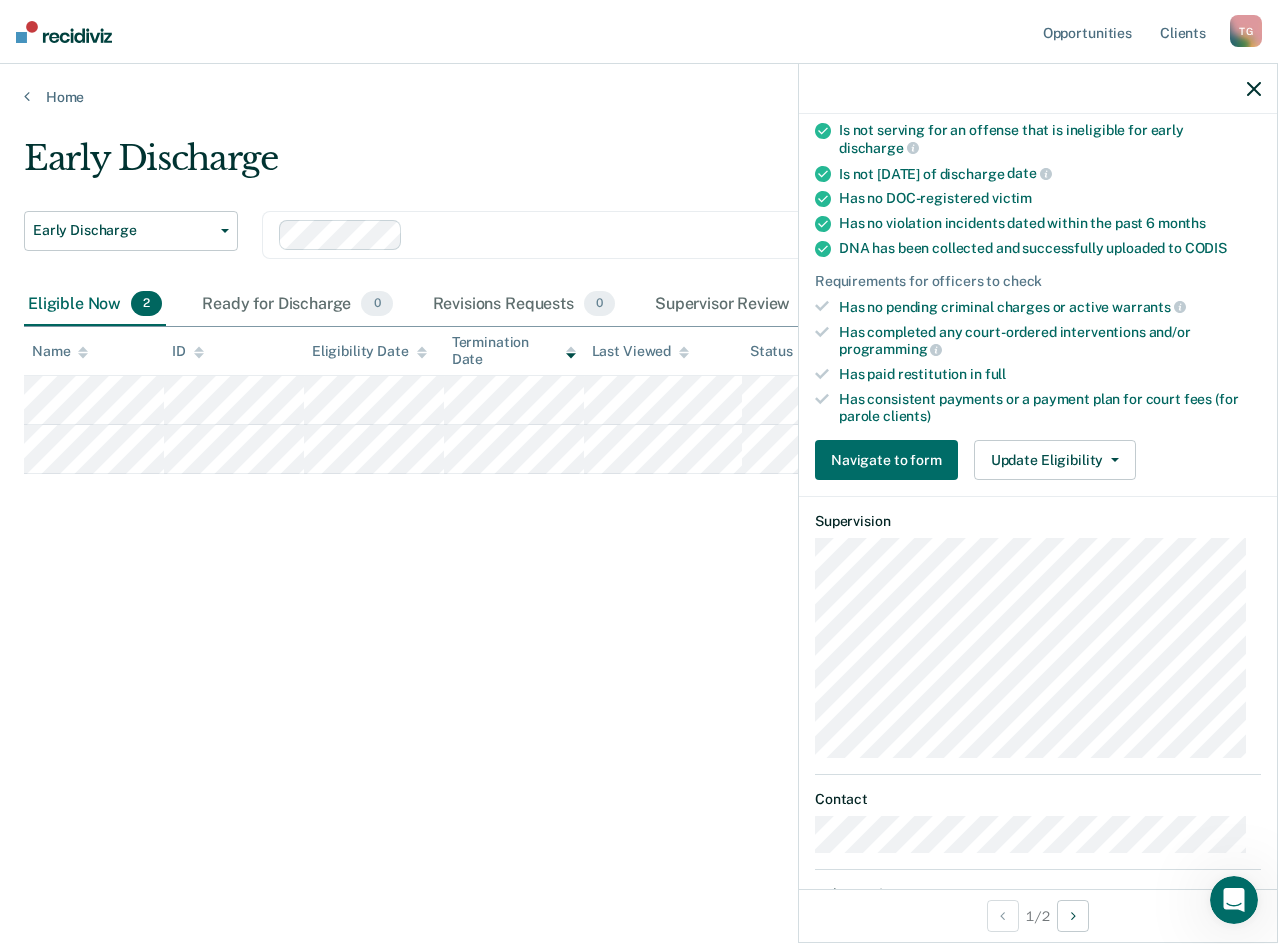 scroll, scrollTop: 406, scrollLeft: 0, axis: vertical 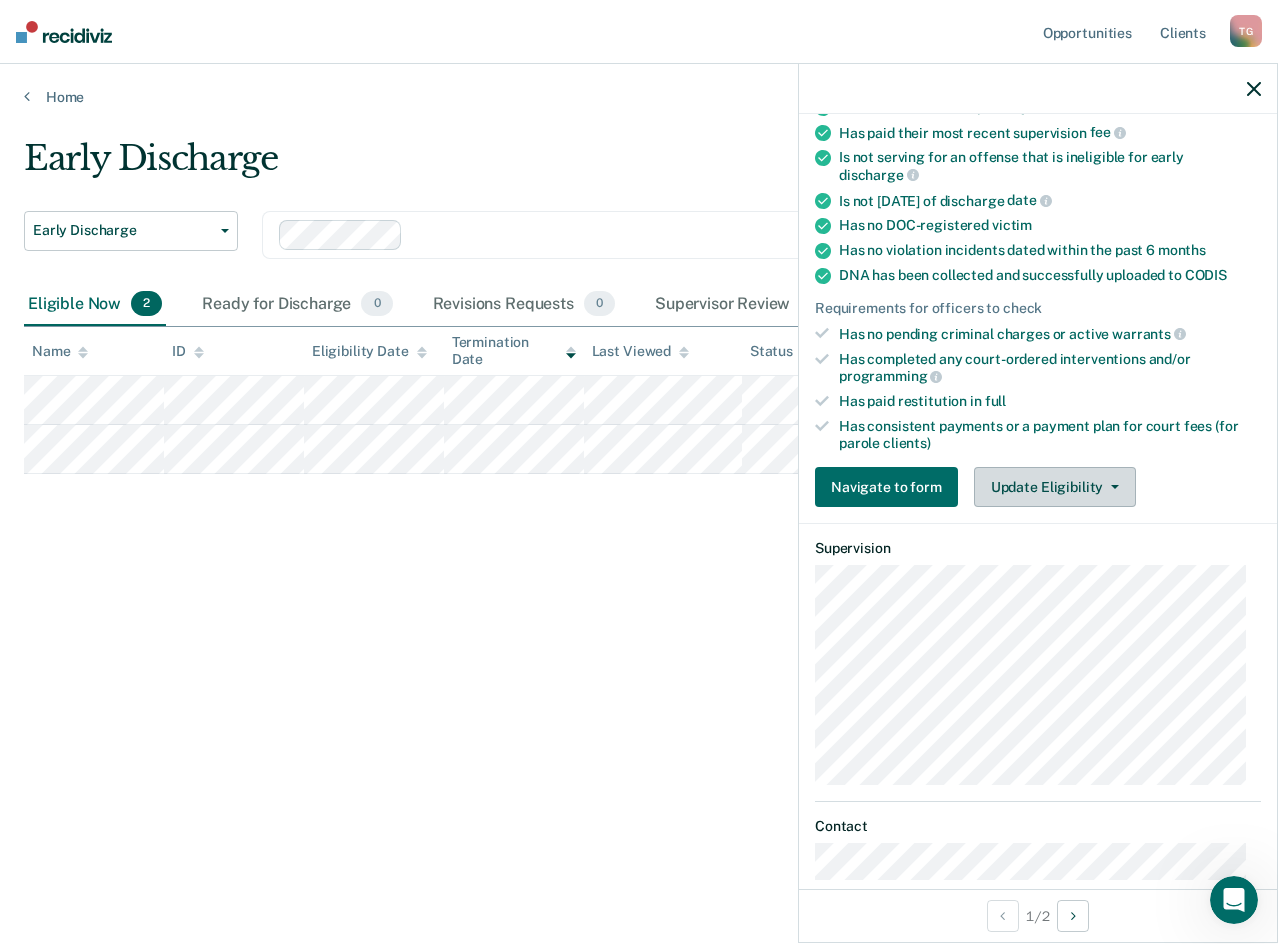 click on "Update Eligibility" at bounding box center (1055, 487) 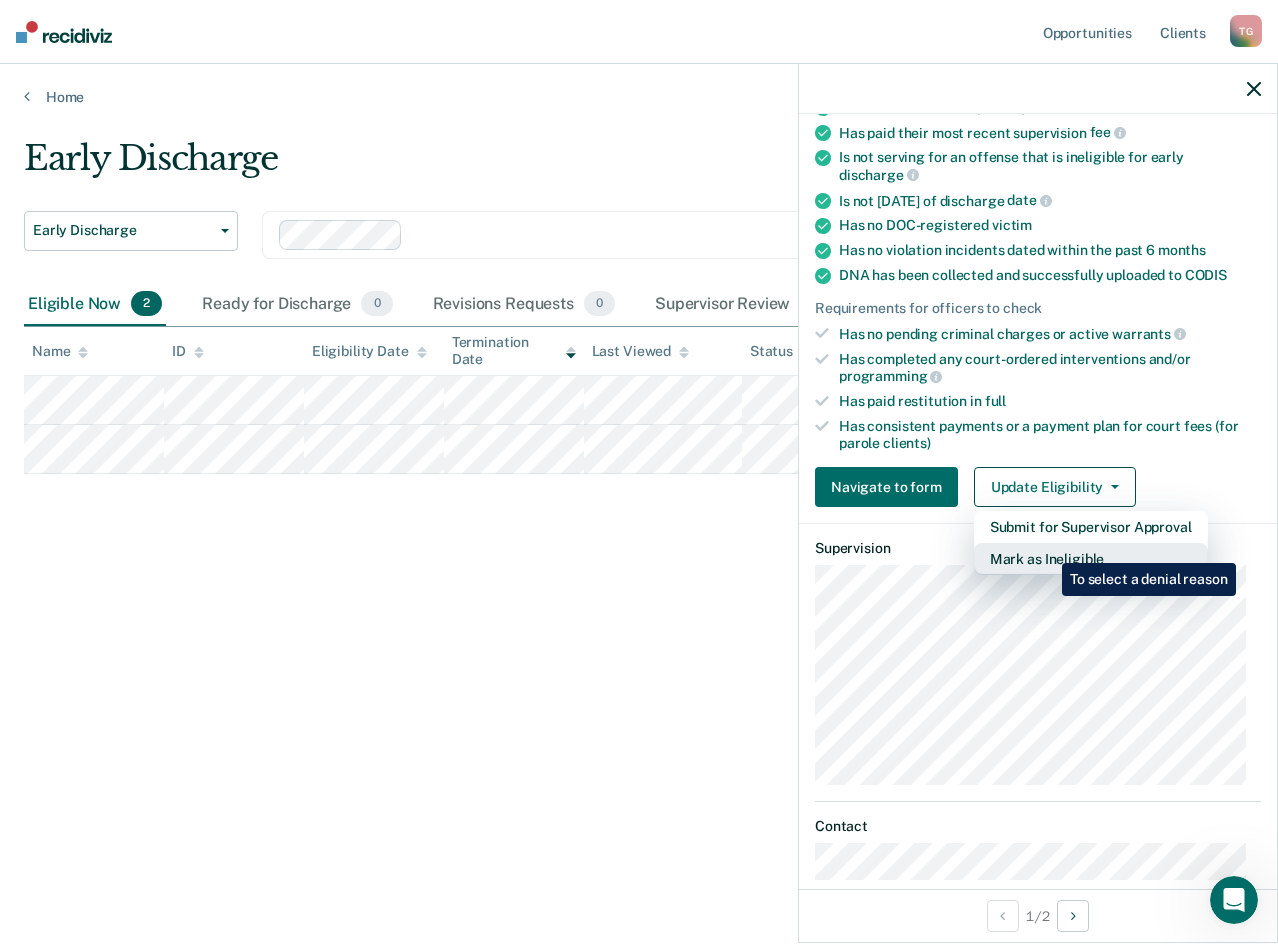 click on "Mark as Ineligible" at bounding box center [1091, 559] 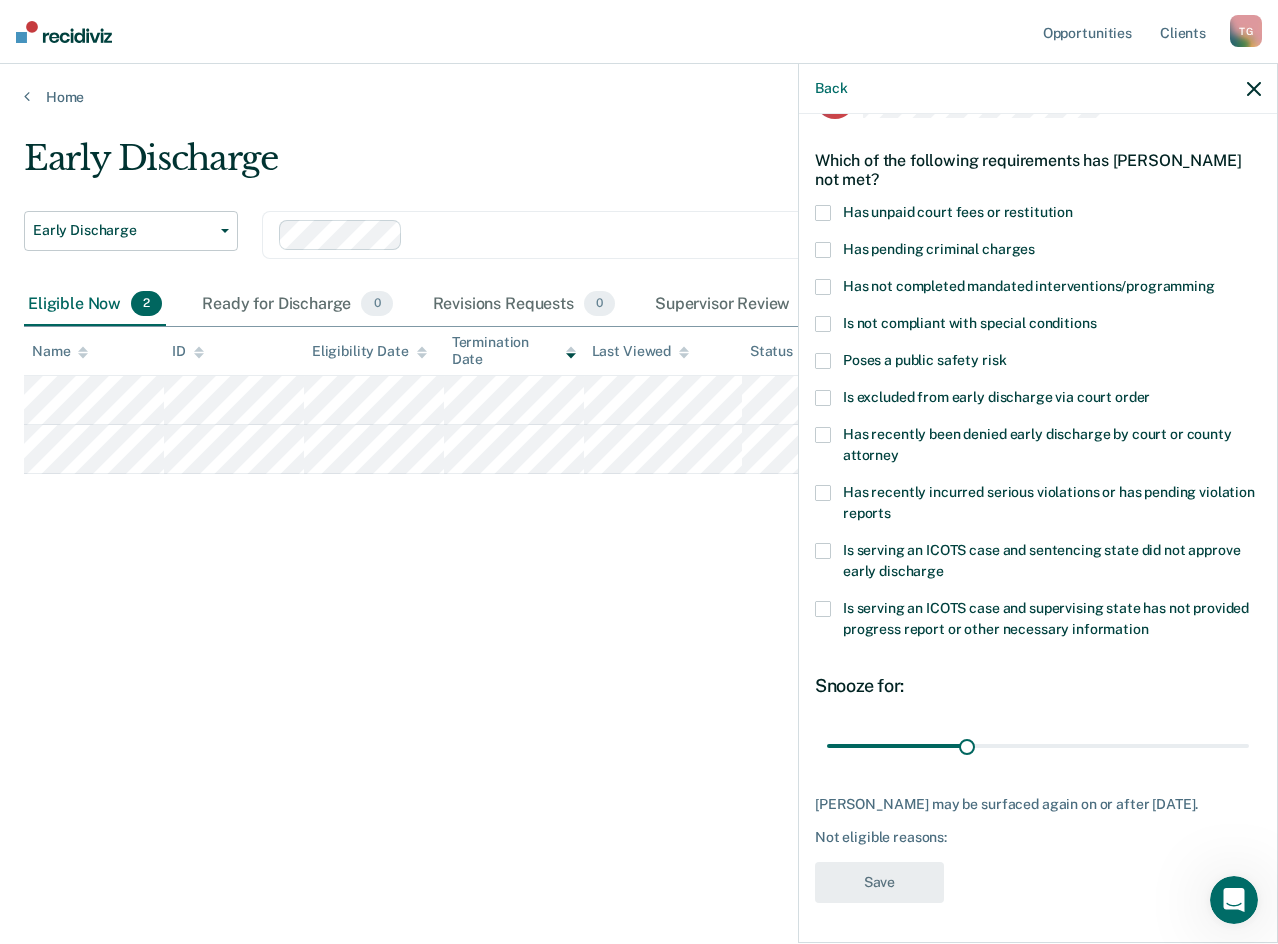 scroll, scrollTop: 76, scrollLeft: 0, axis: vertical 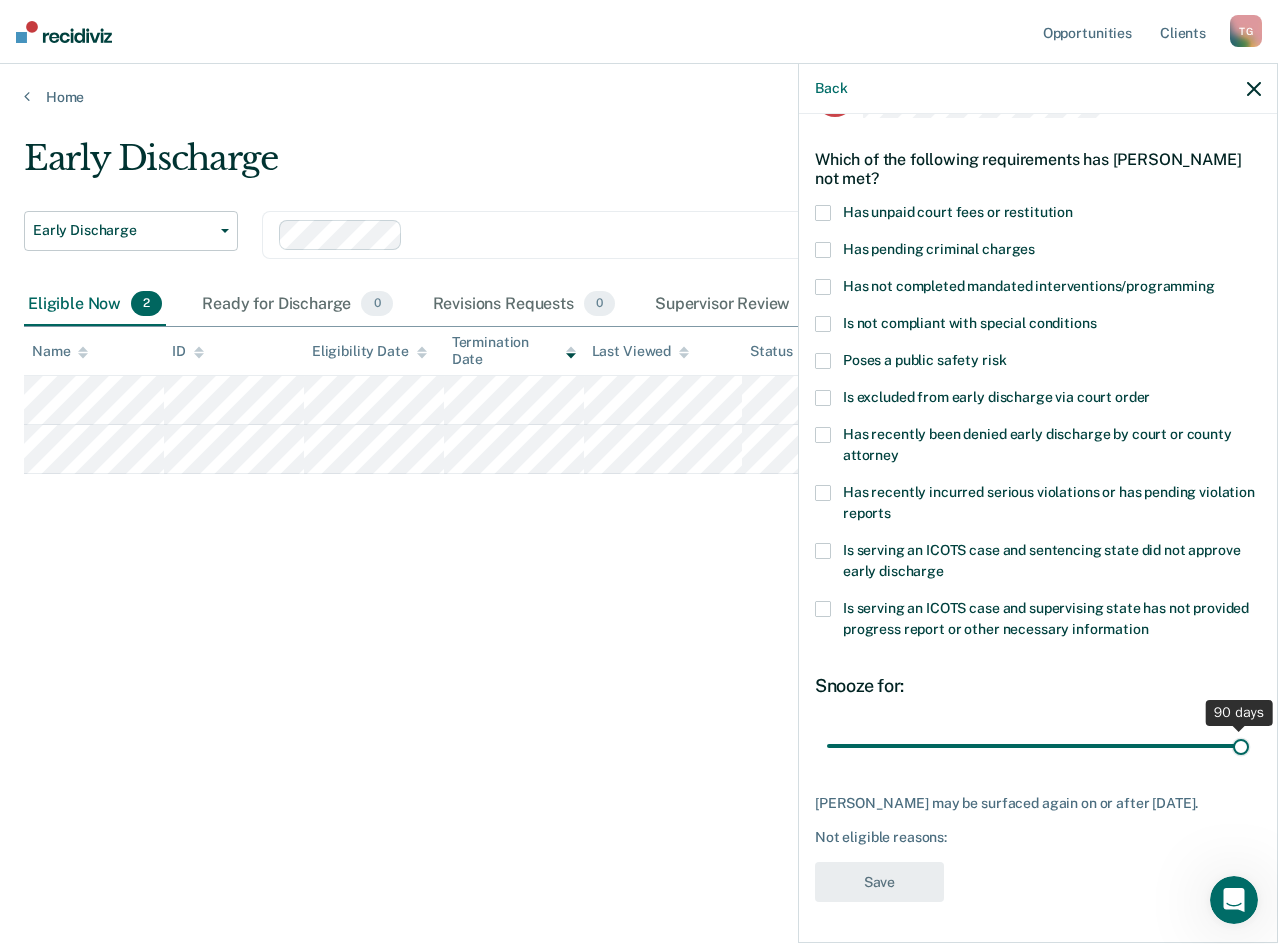 drag, startPoint x: 959, startPoint y: 736, endPoint x: 1243, endPoint y: 734, distance: 284.00705 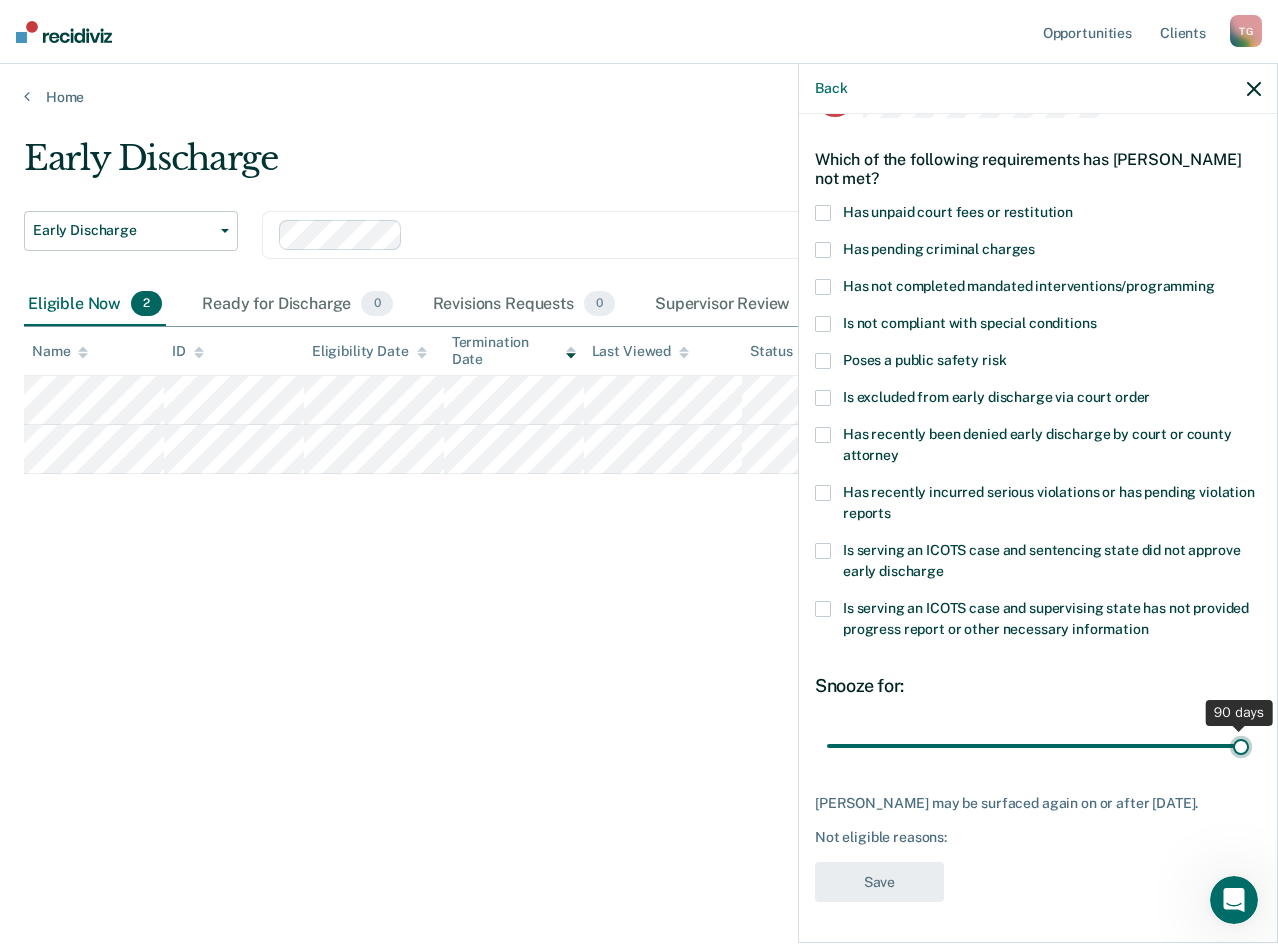 type on "90" 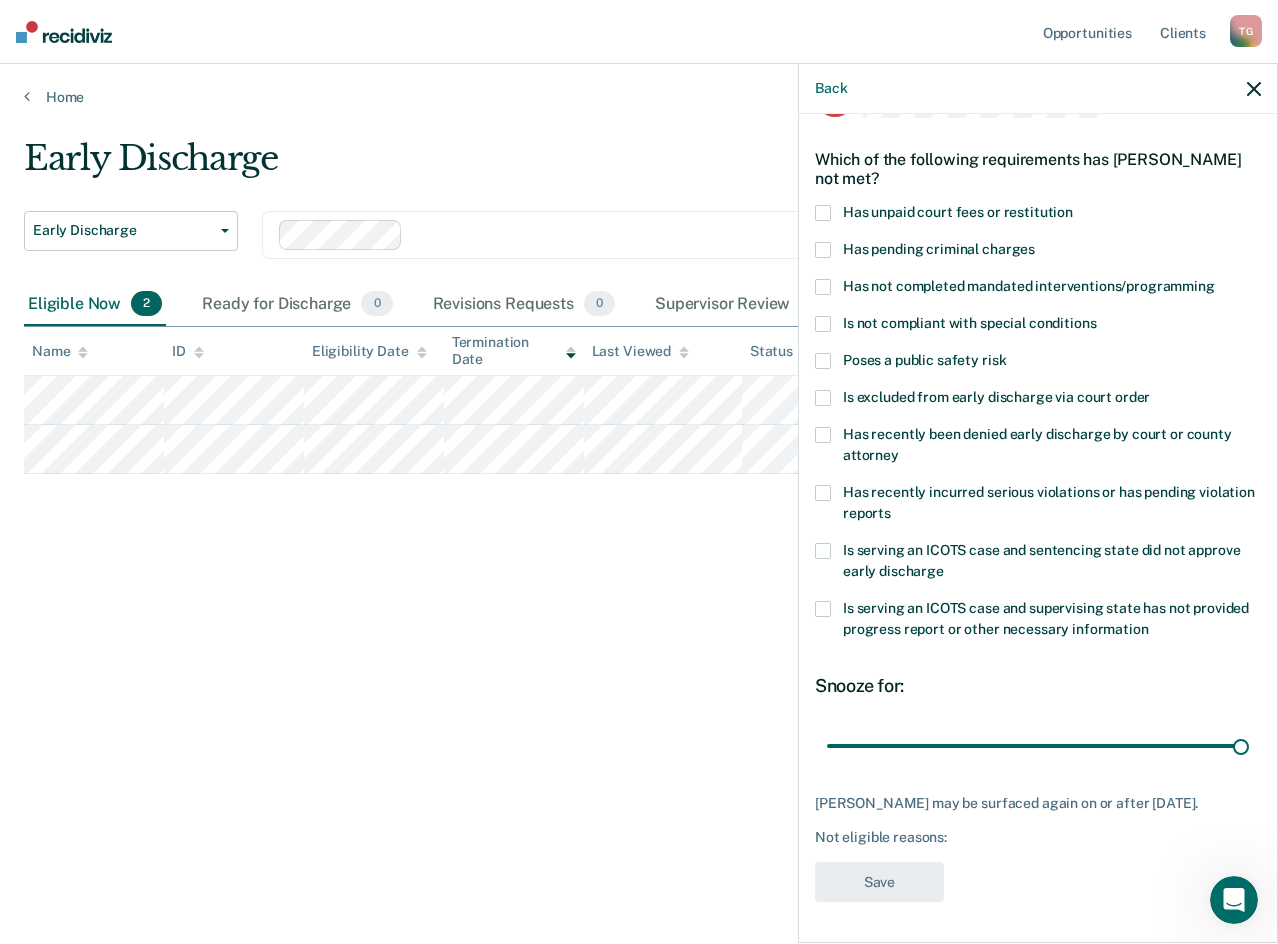 click on "[PERSON_NAME] may be surfaced again on or after [DATE]." at bounding box center (1038, 803) 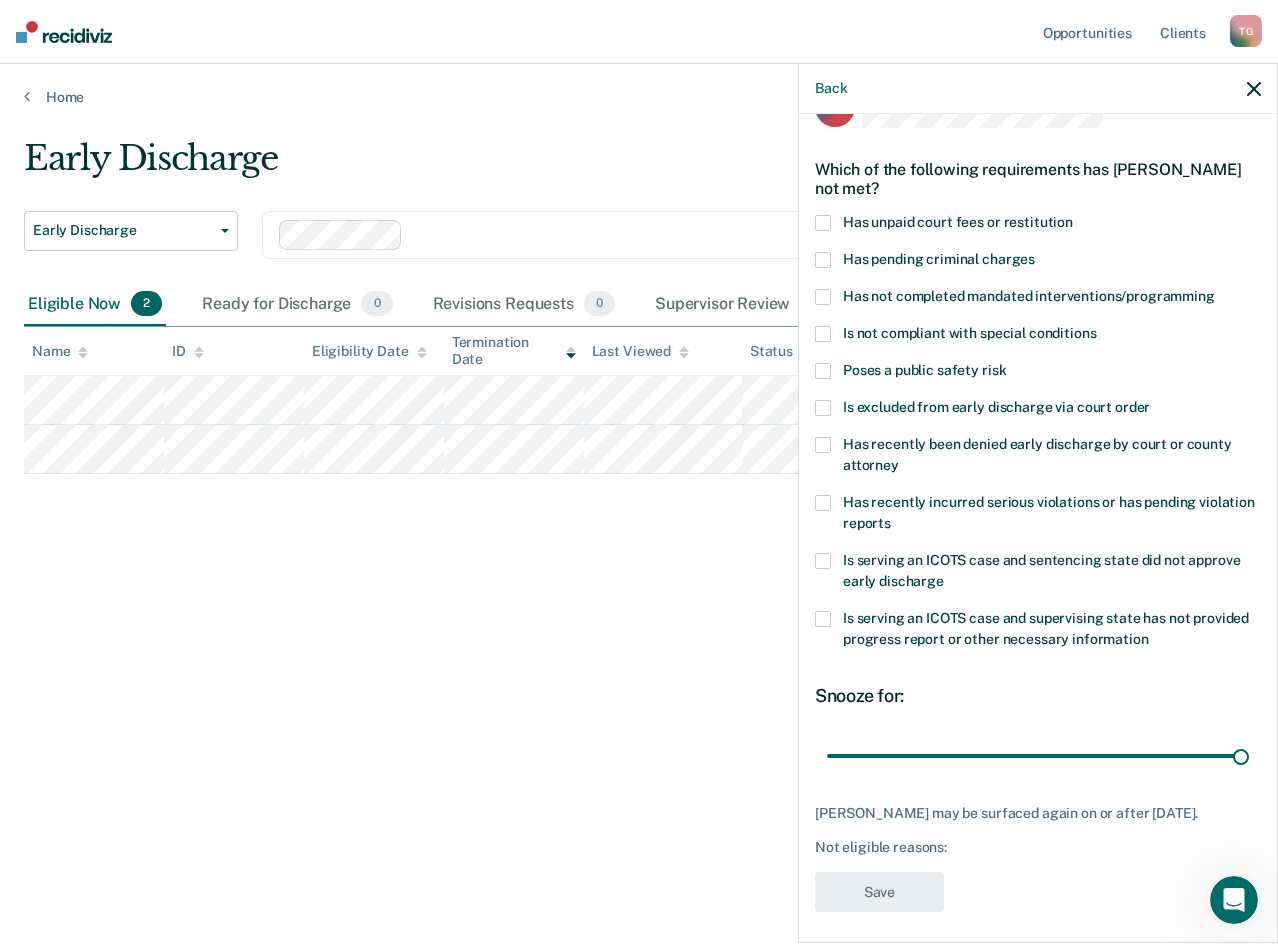 scroll, scrollTop: 76, scrollLeft: 0, axis: vertical 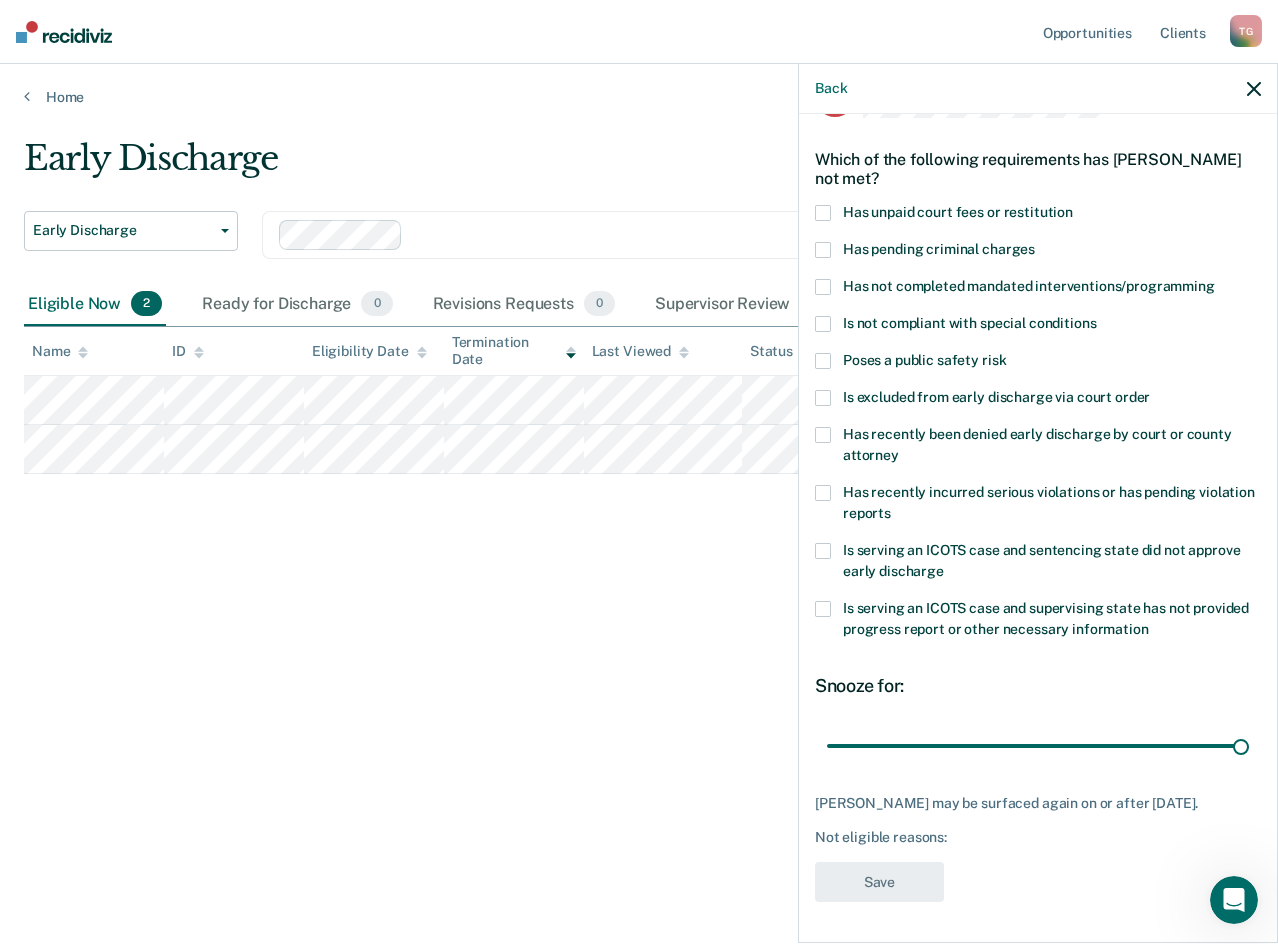 click on "[PERSON_NAME] may be surfaced again on or after [DATE]. Not eligible reasons:" at bounding box center (1038, 820) 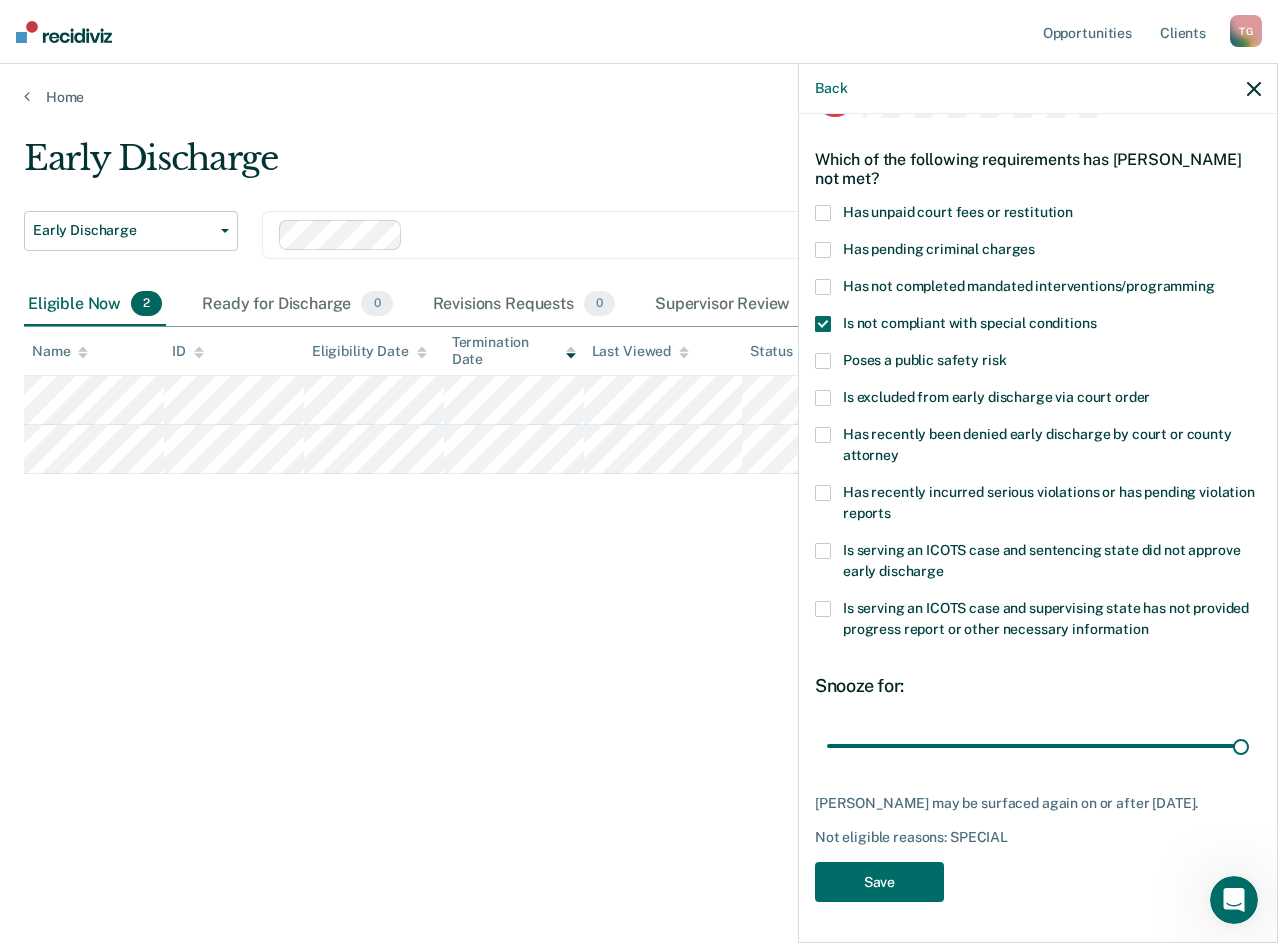 click on "Not eligible reasons: SPECIAL" at bounding box center [1038, 837] 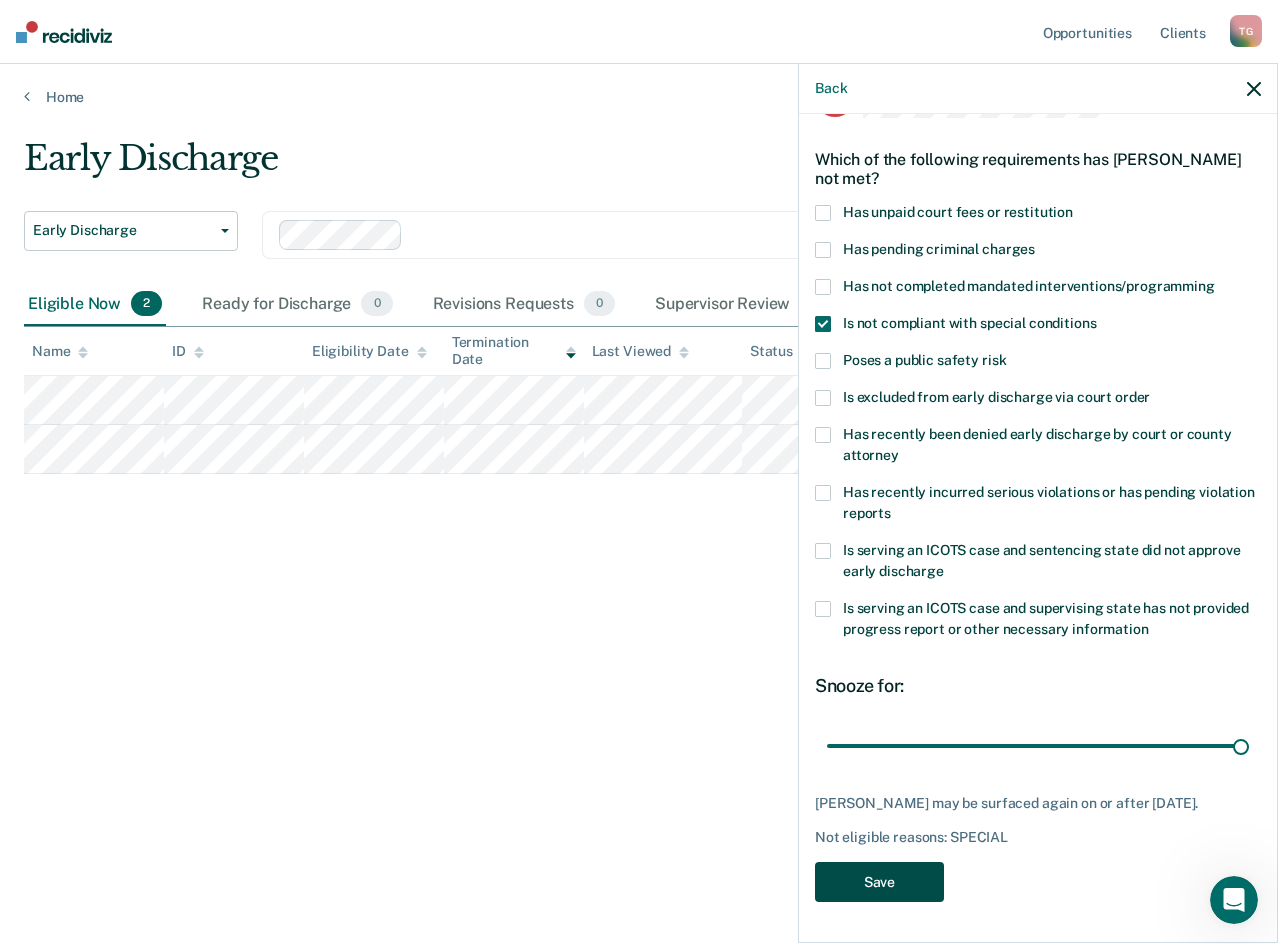 click on "Save" at bounding box center (879, 882) 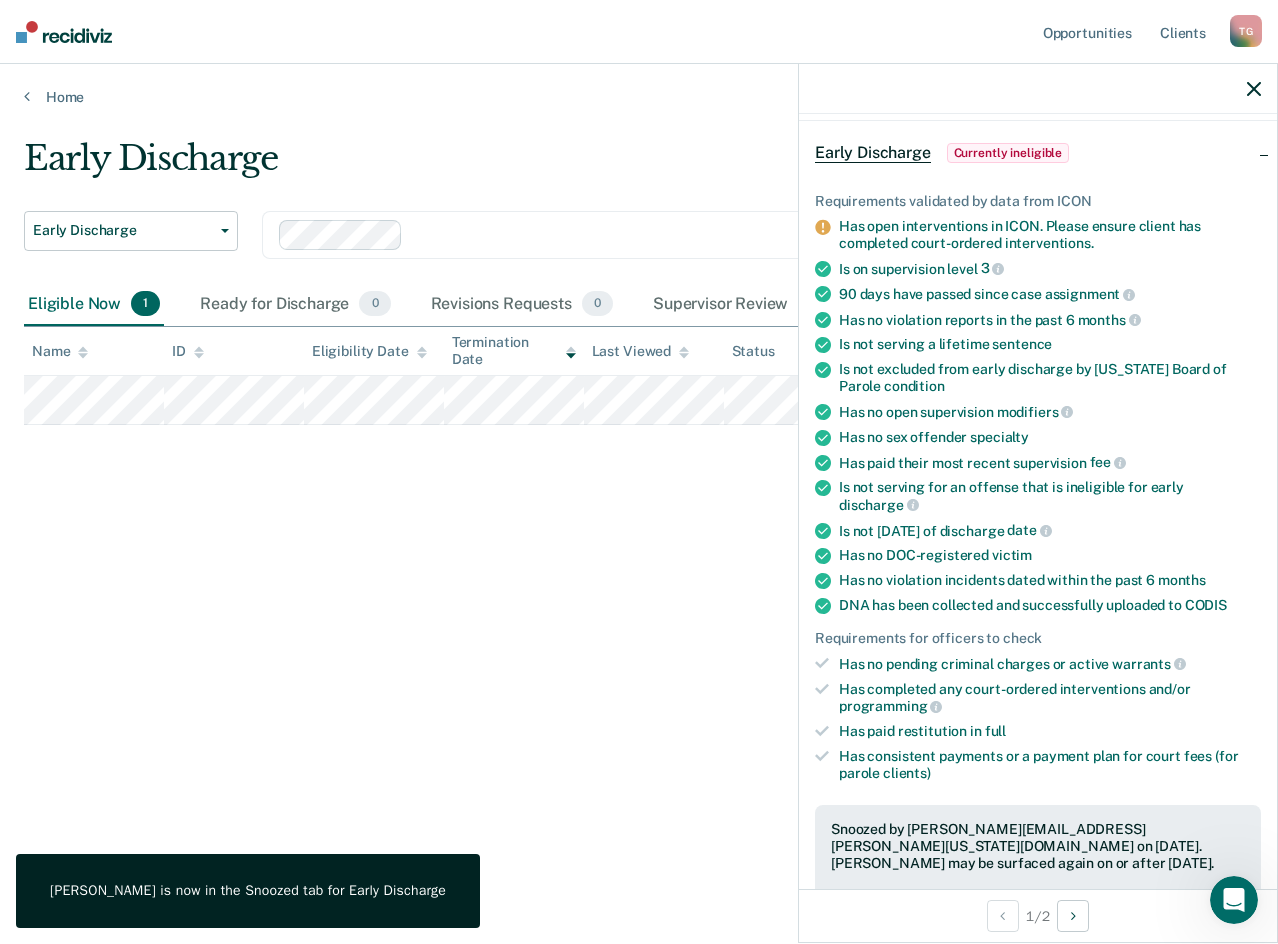 click on "Early Discharge   Early Discharge Early Discharge Clear   officers Eligible Now 1 Ready for Discharge 0 Revisions Requests 0 Supervisor Review 0 Forms Submitted 0 Snoozed 1
To pick up a draggable item, press the space bar.
While dragging, use the arrow keys to move the item.
Press space again to drop the item in its new position, or press escape to cancel.
Name ID Eligibility Date Termination Date Last Viewed Status Assigned to" at bounding box center [639, 466] 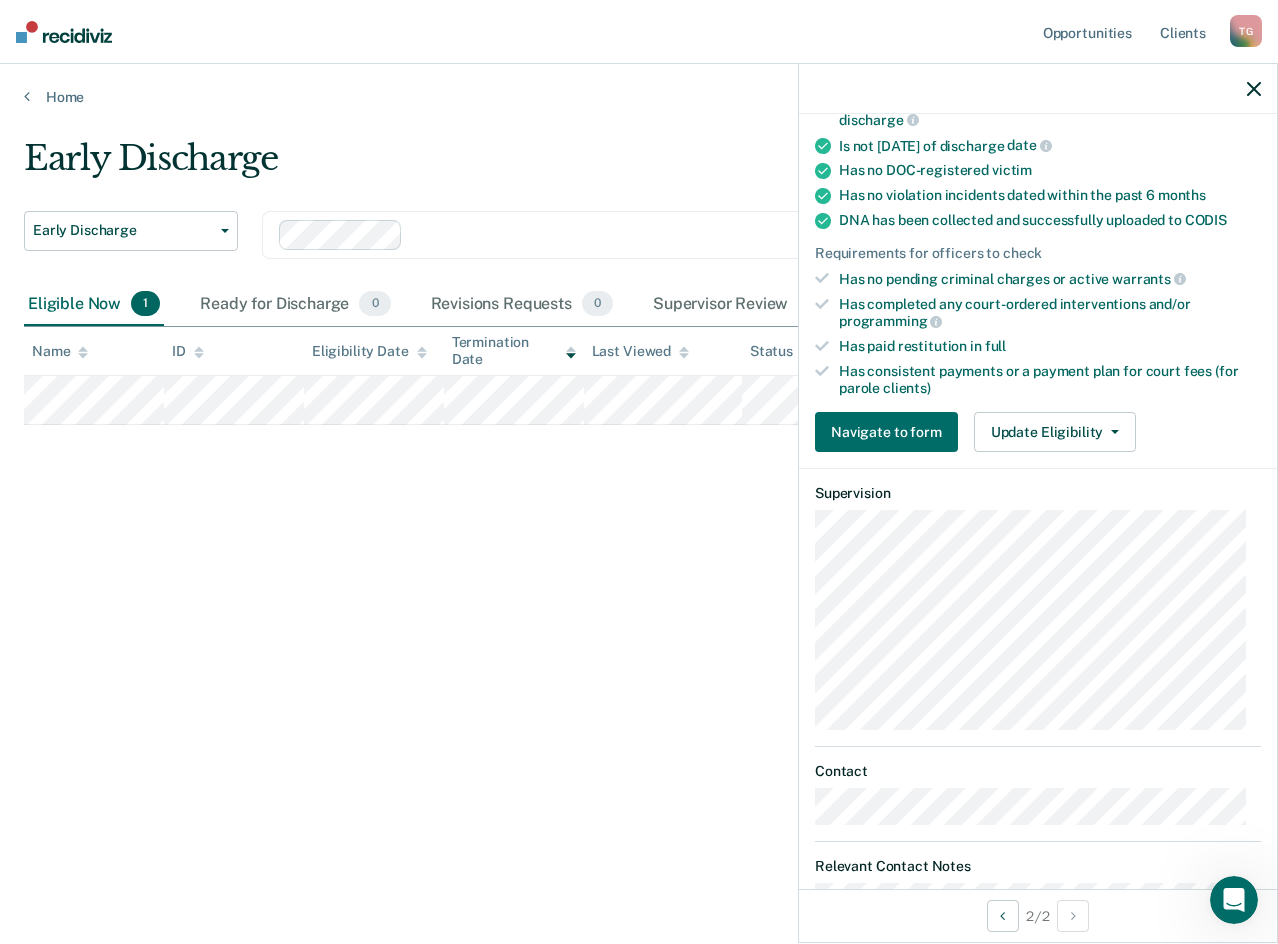 scroll, scrollTop: 476, scrollLeft: 0, axis: vertical 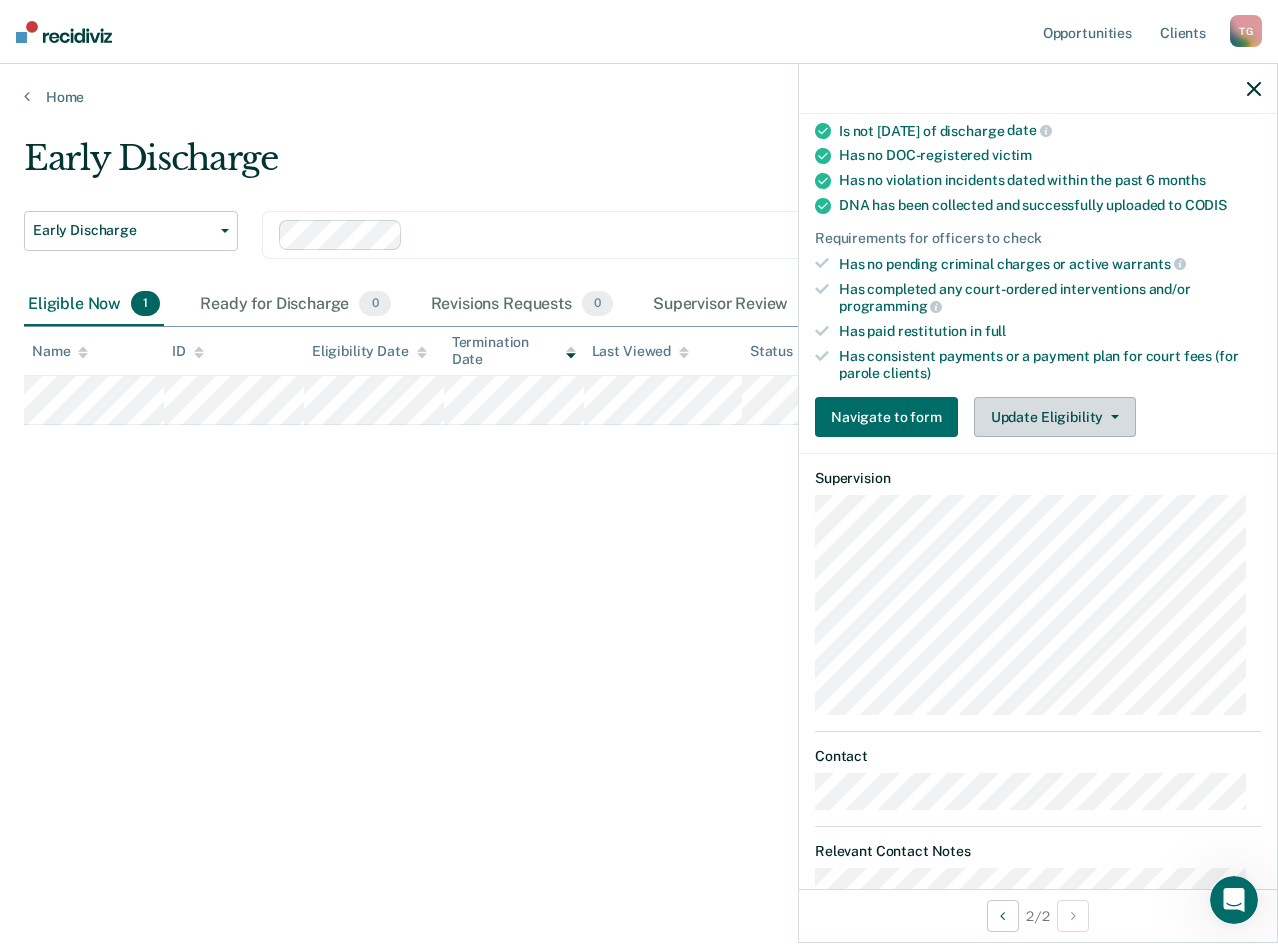 click on "Update Eligibility" at bounding box center (1055, 417) 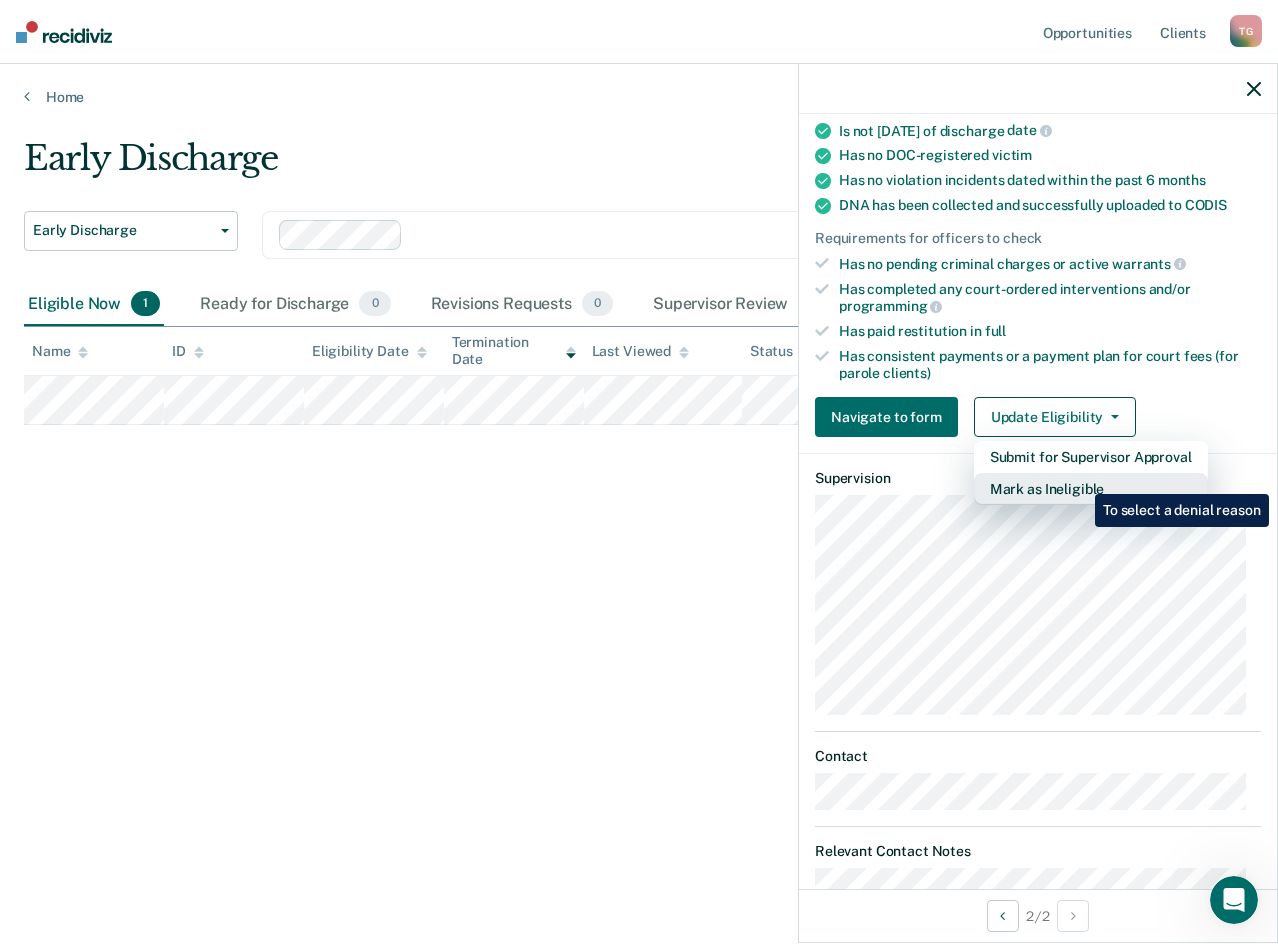 click on "Mark as Ineligible" at bounding box center [1091, 489] 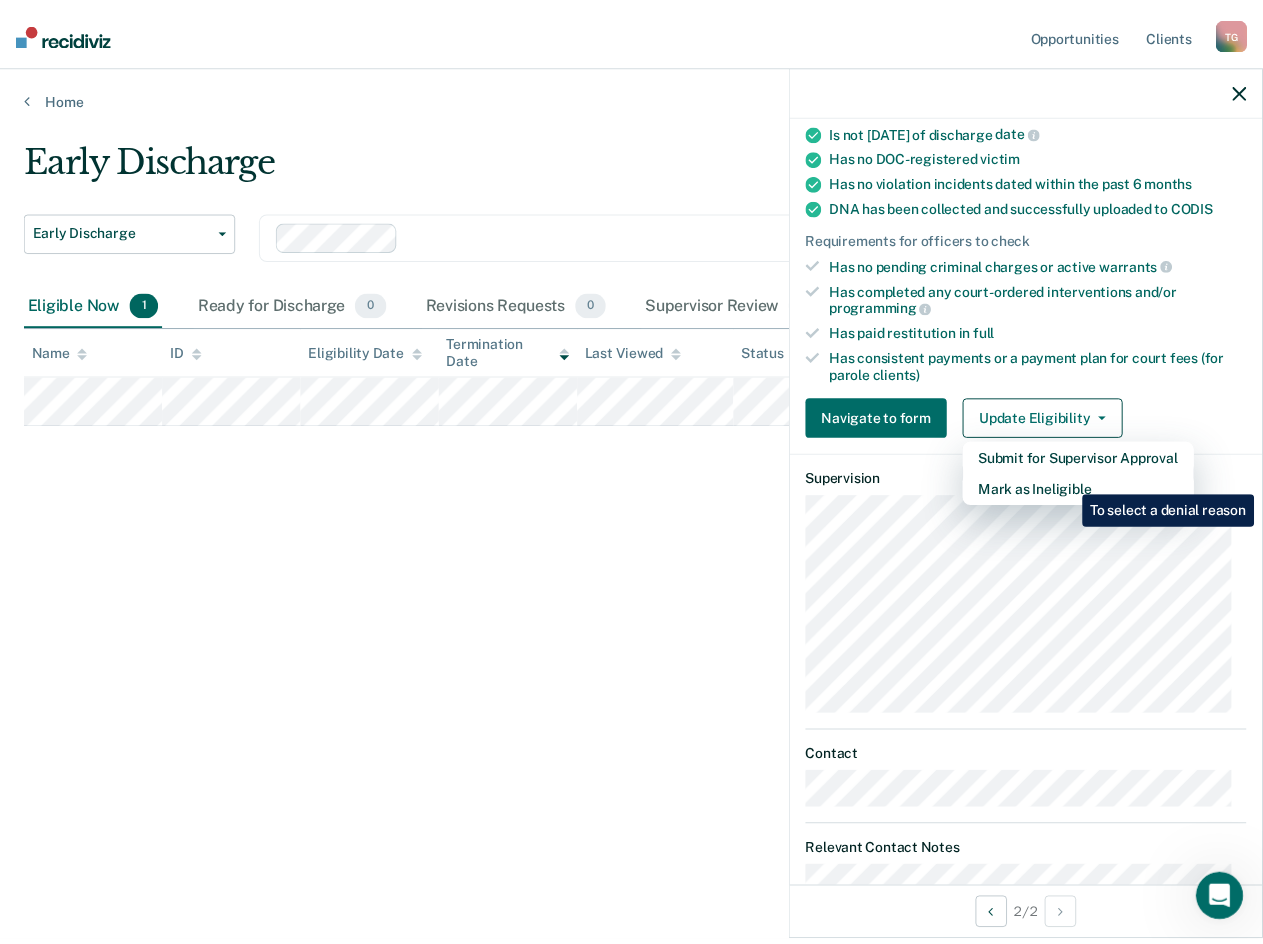 scroll, scrollTop: 76, scrollLeft: 0, axis: vertical 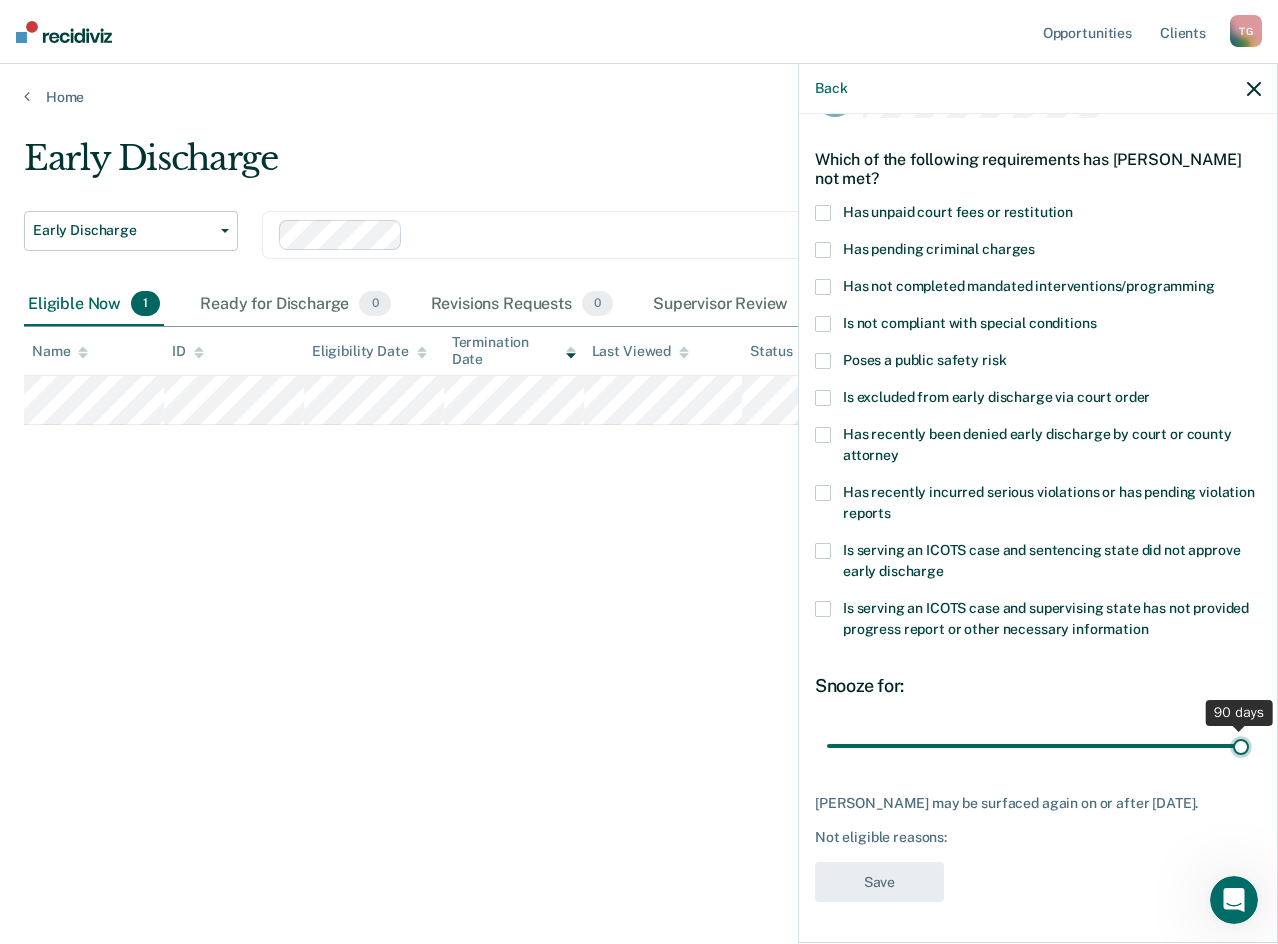 drag, startPoint x: 966, startPoint y: 735, endPoint x: 1278, endPoint y: 725, distance: 312.16022 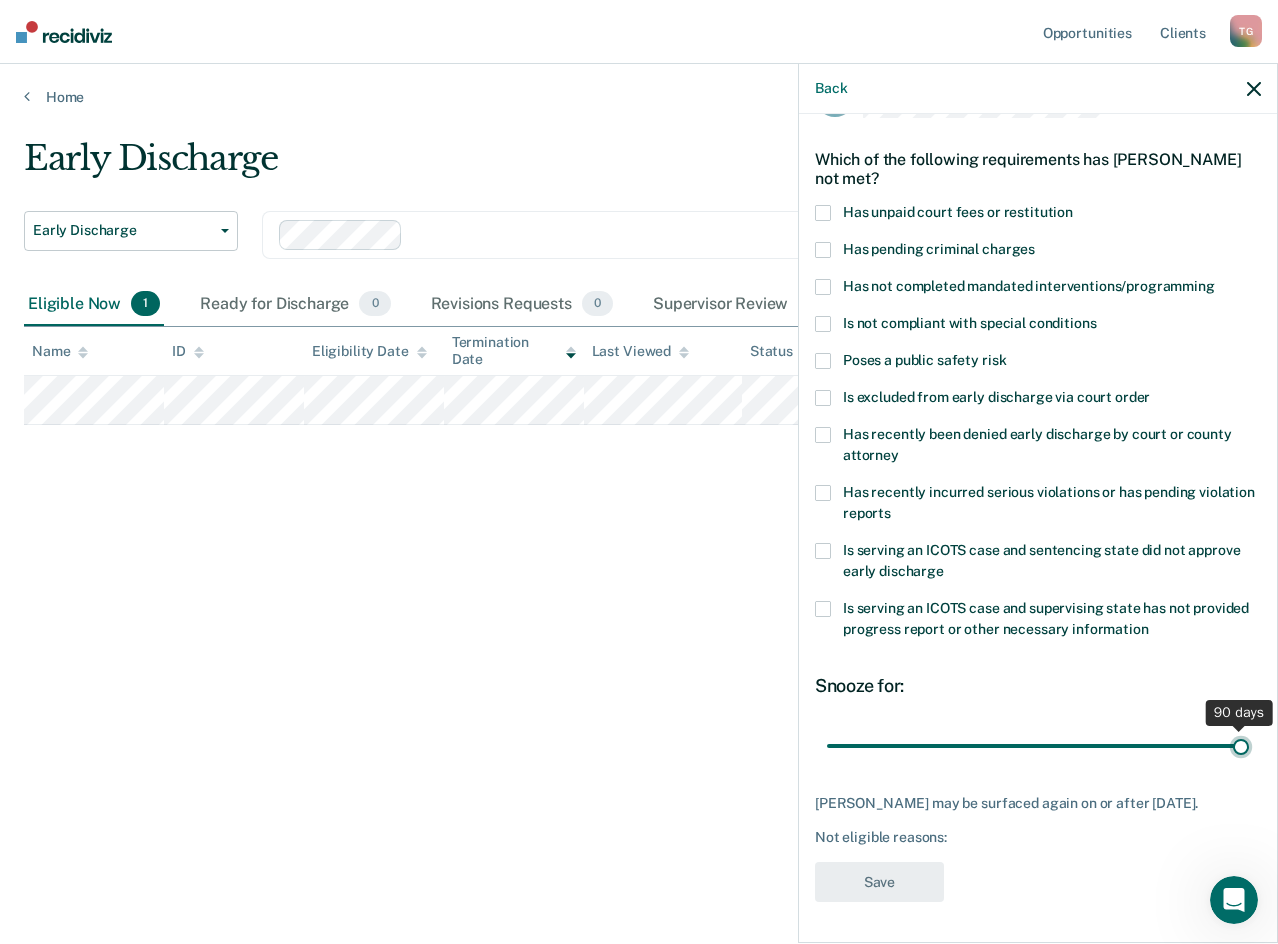 type on "90" 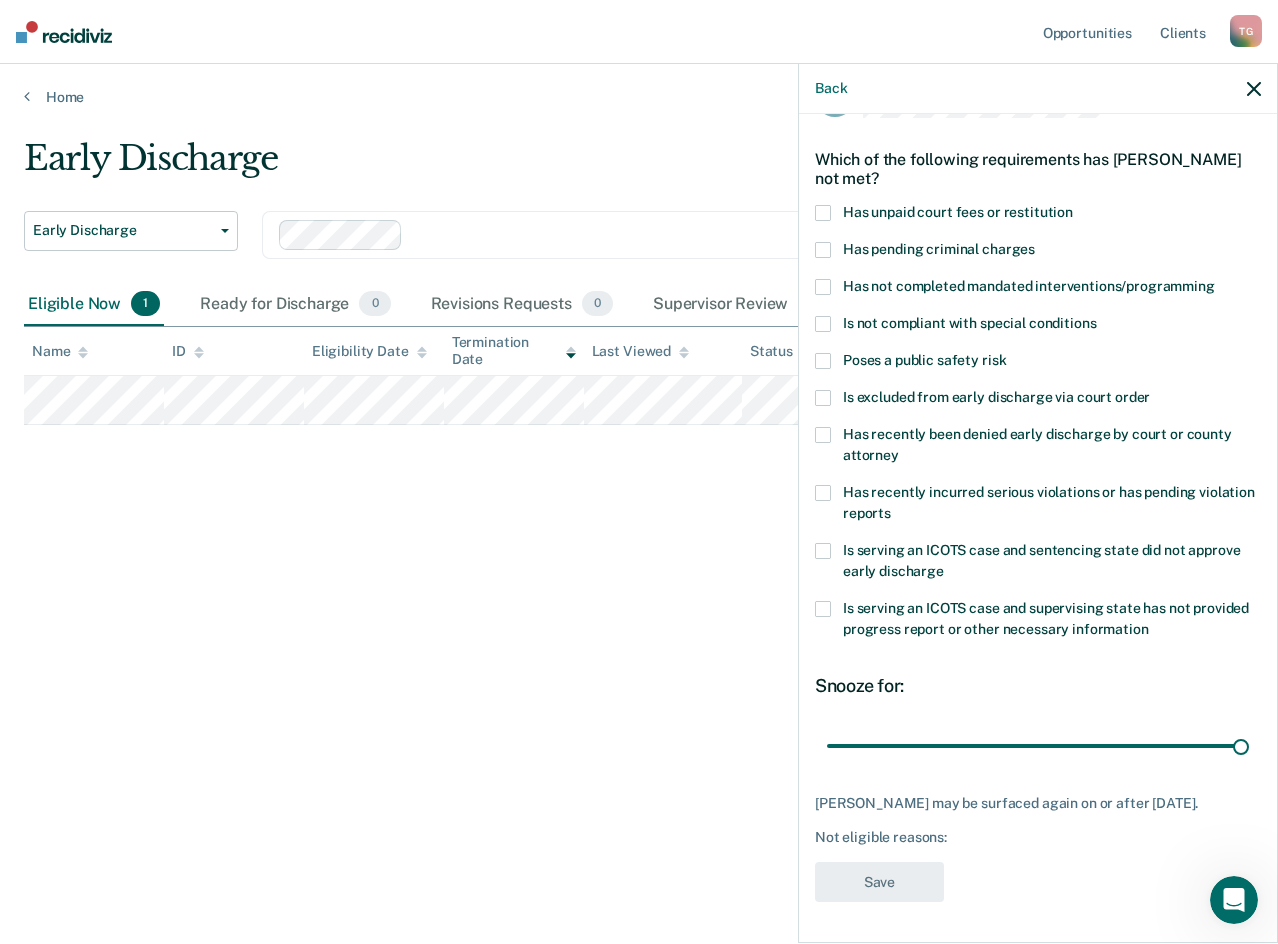 click at bounding box center [823, 287] 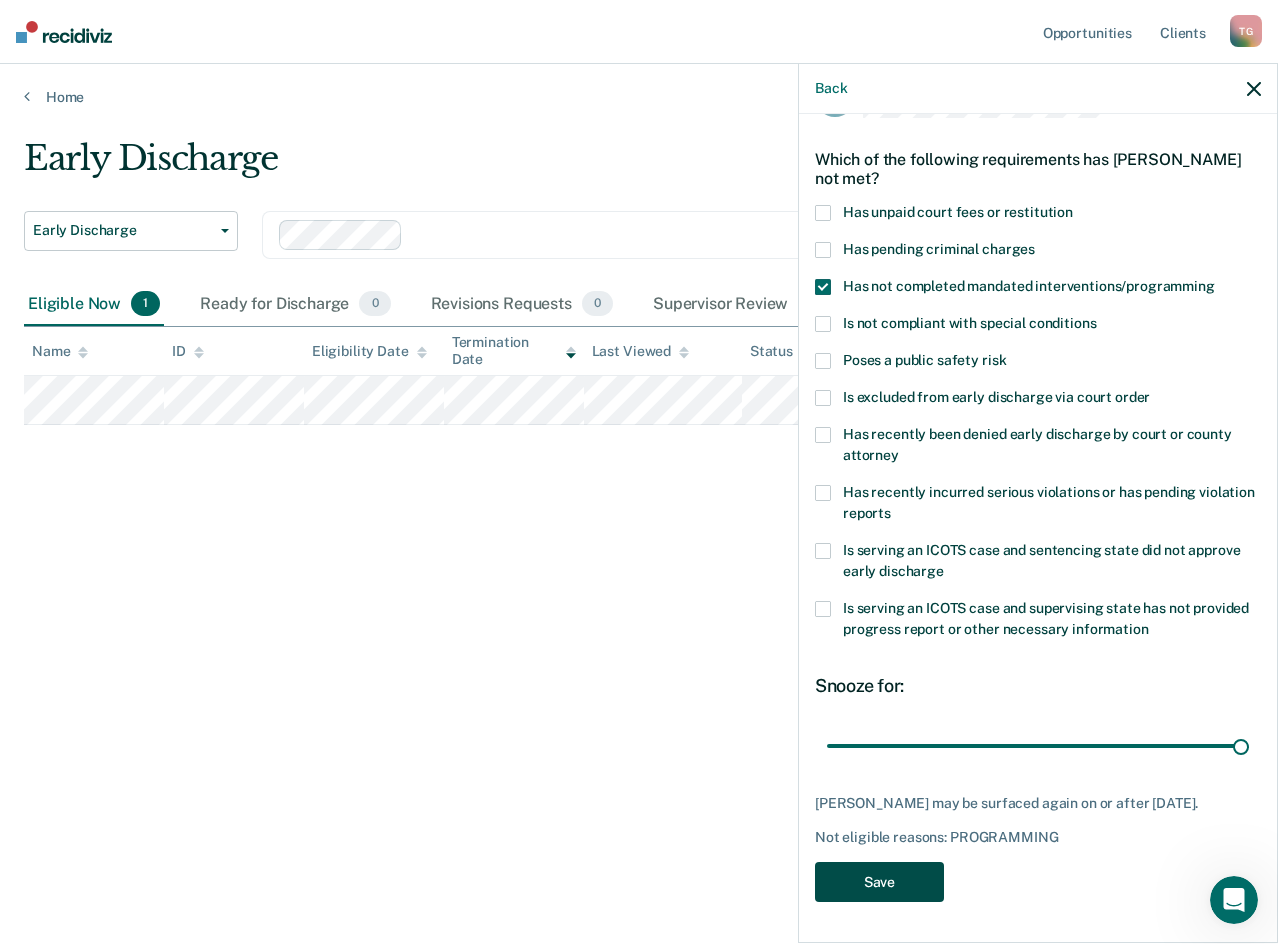 click on "Save" at bounding box center (879, 882) 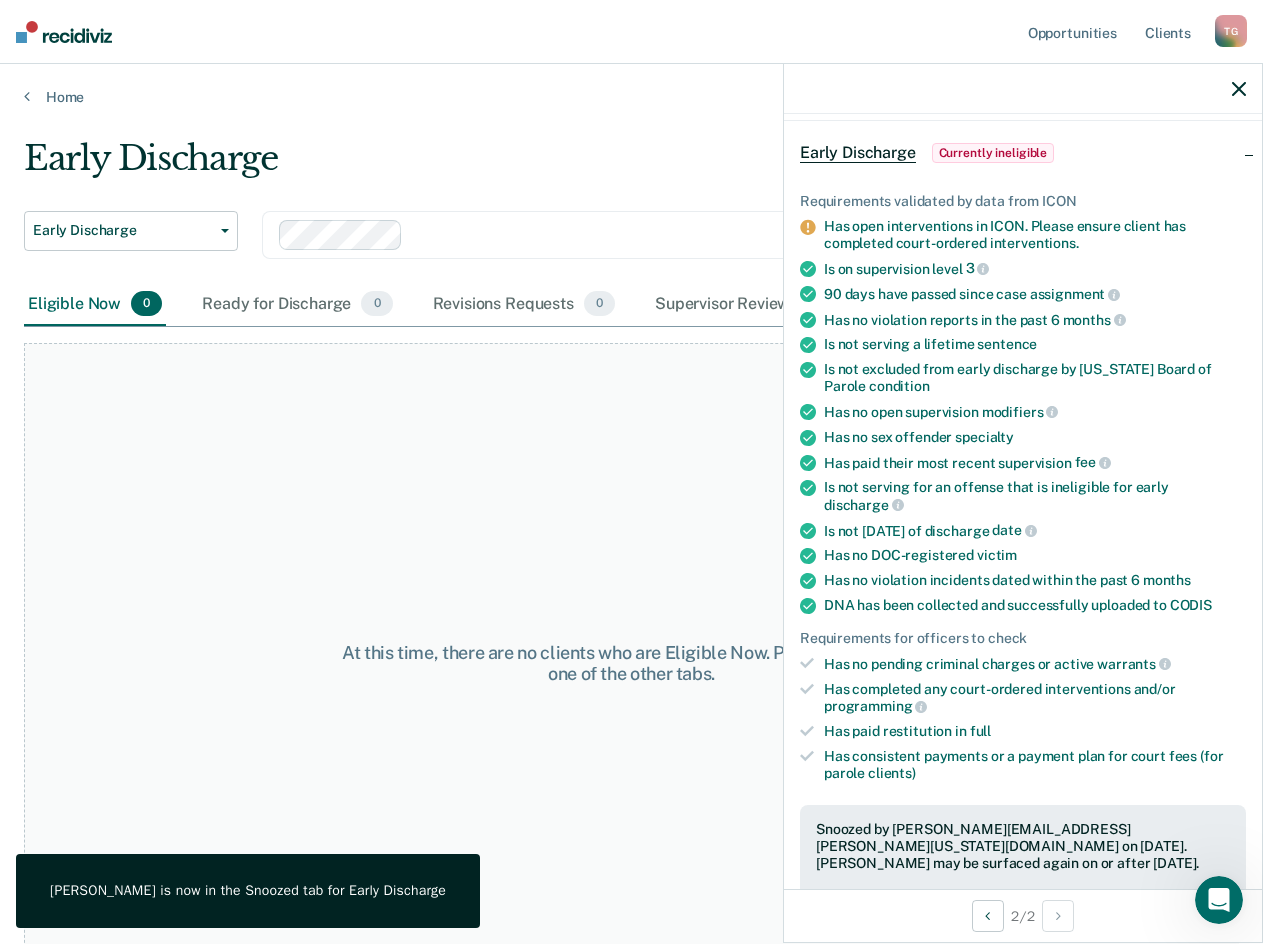click on "At this time, there are no clients who are Eligible Now. Please navigate to one of the other tabs." at bounding box center [631, 663] 